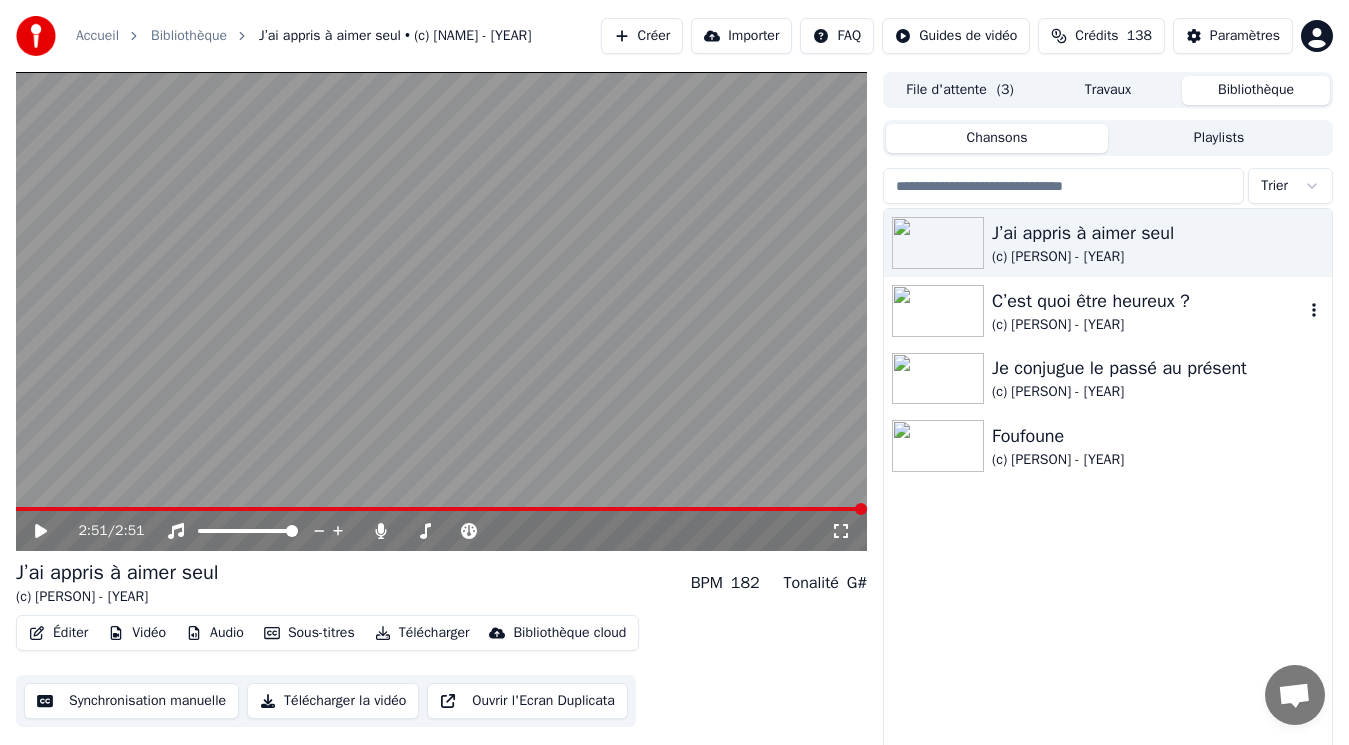 scroll, scrollTop: 0, scrollLeft: 0, axis: both 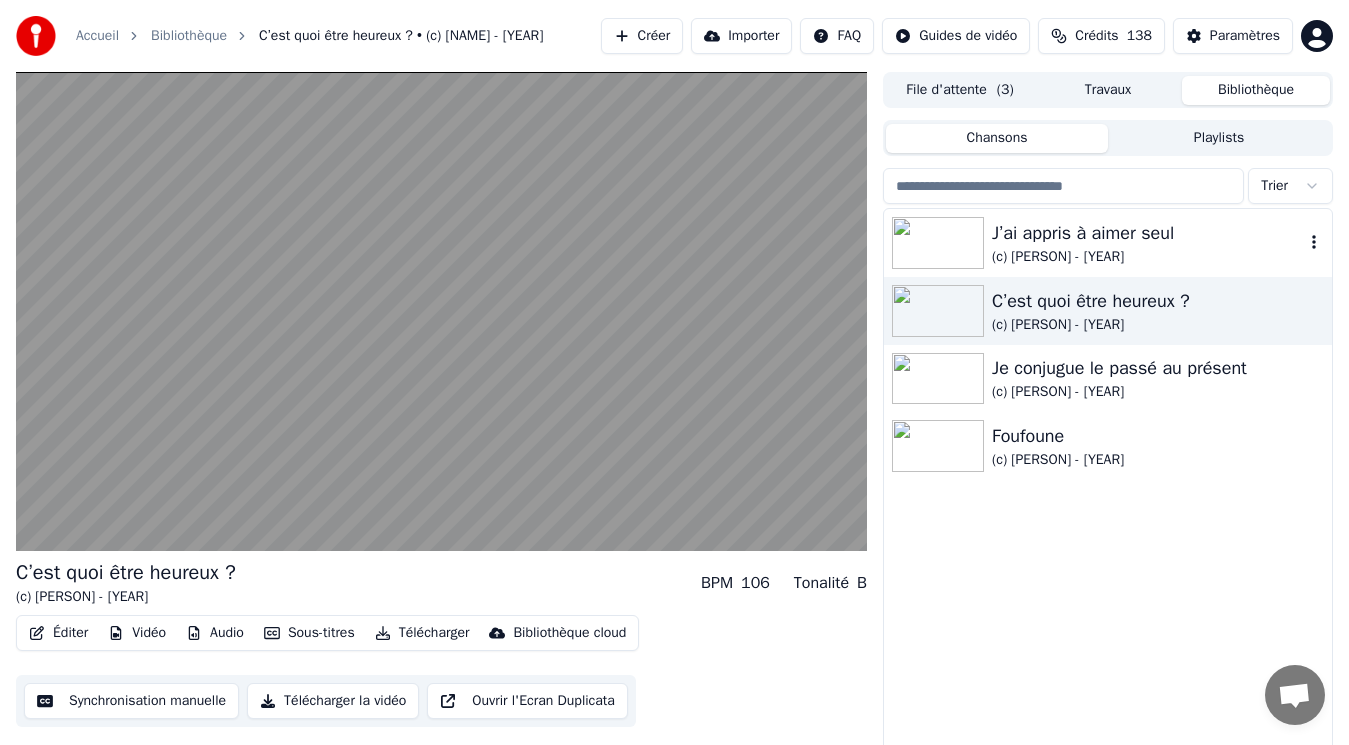 click at bounding box center (938, 243) 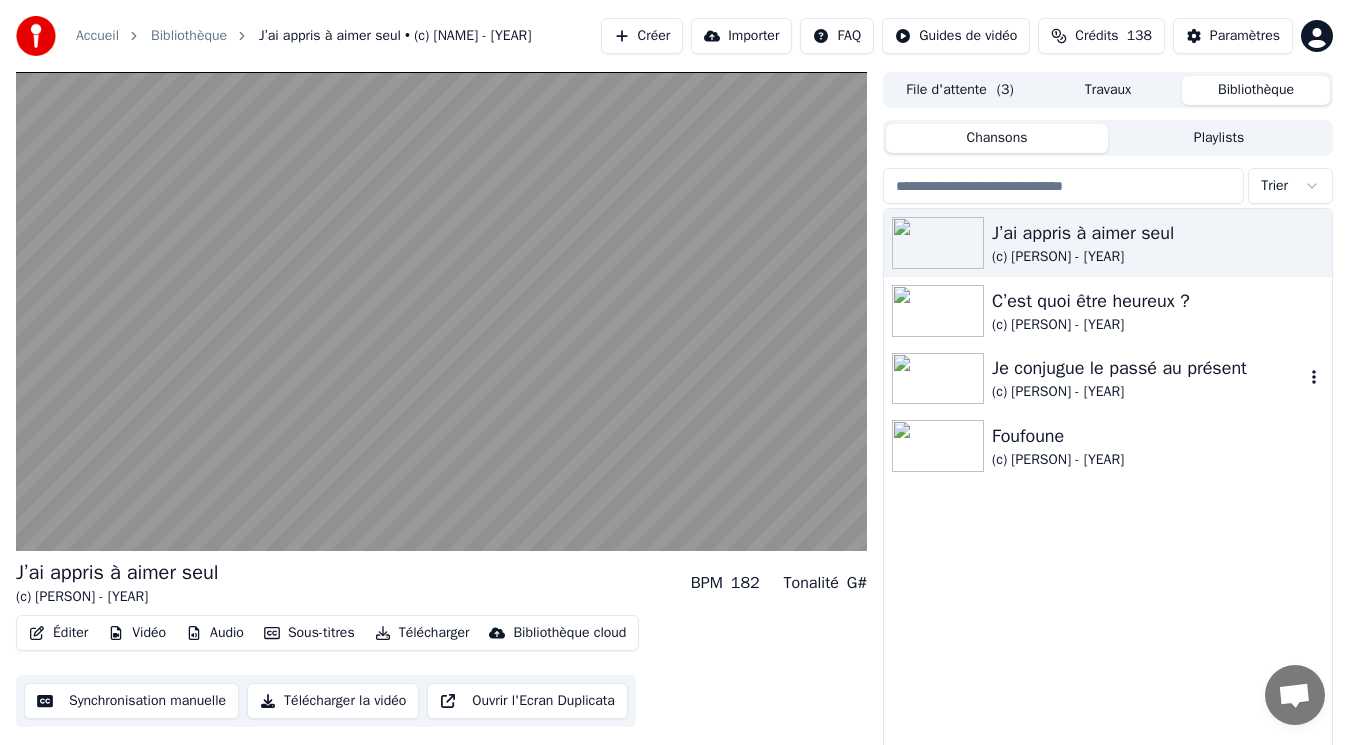 click at bounding box center (938, 379) 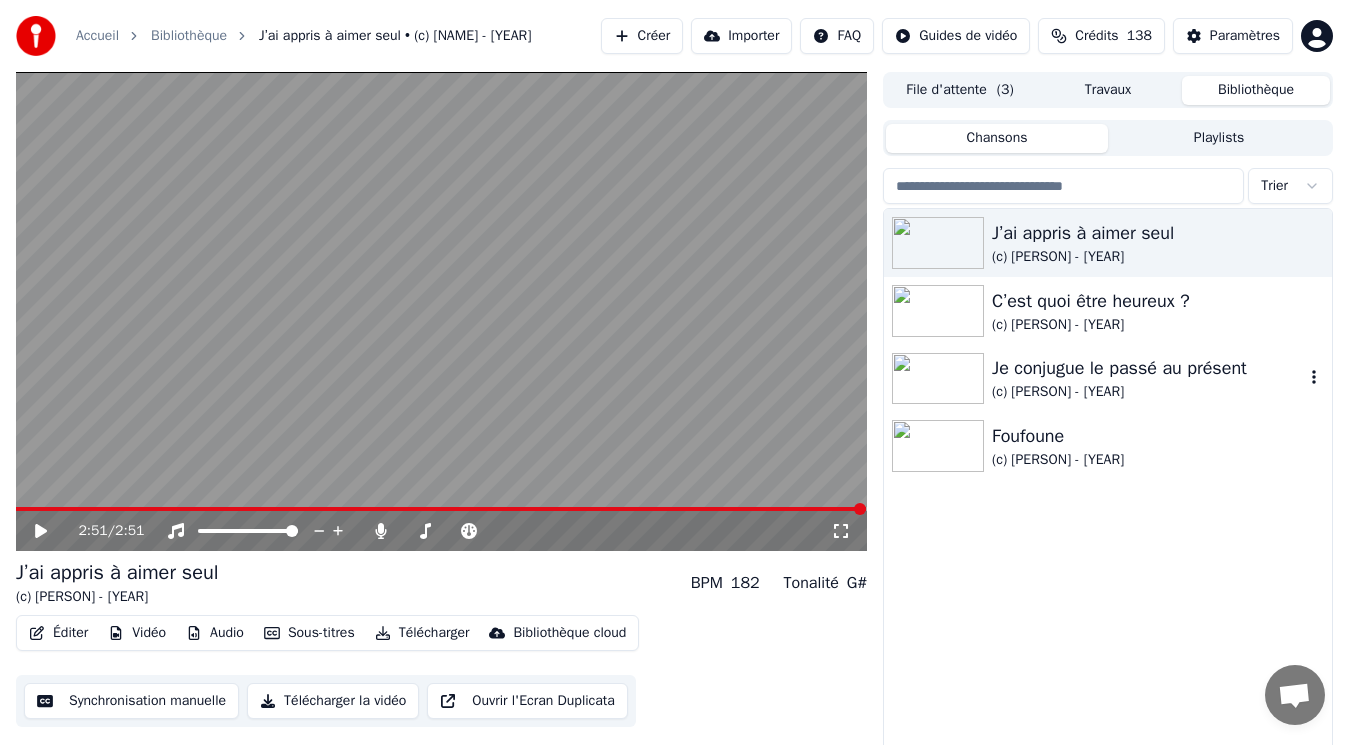 click at bounding box center (938, 379) 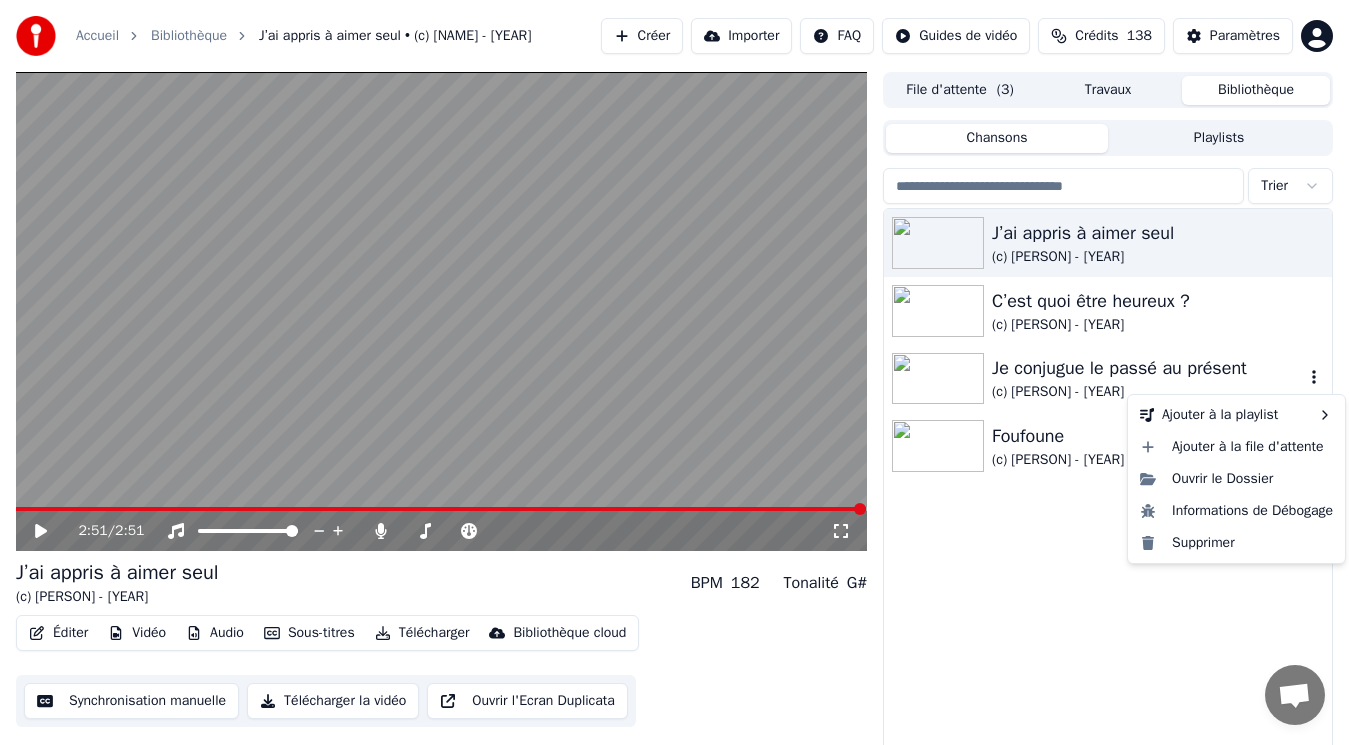 click 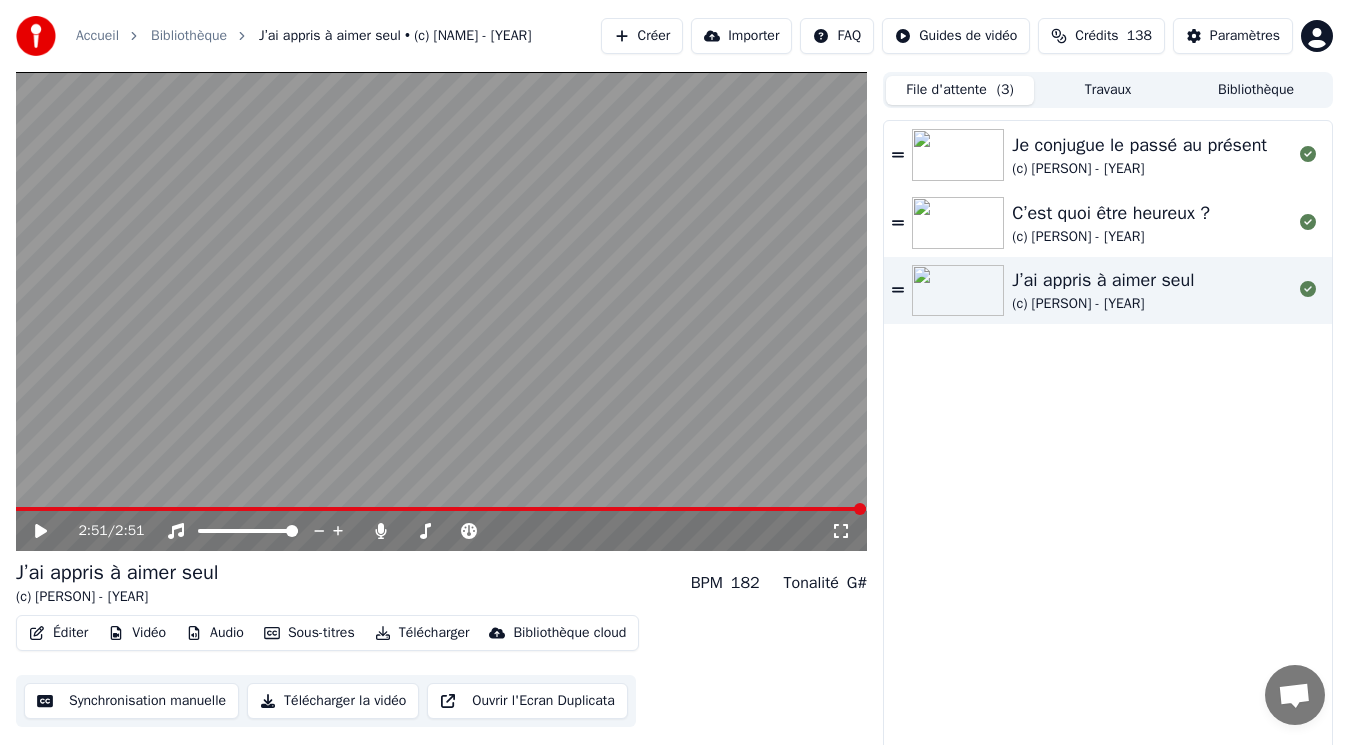 click on "File d'attente ( 3 )" at bounding box center [960, 90] 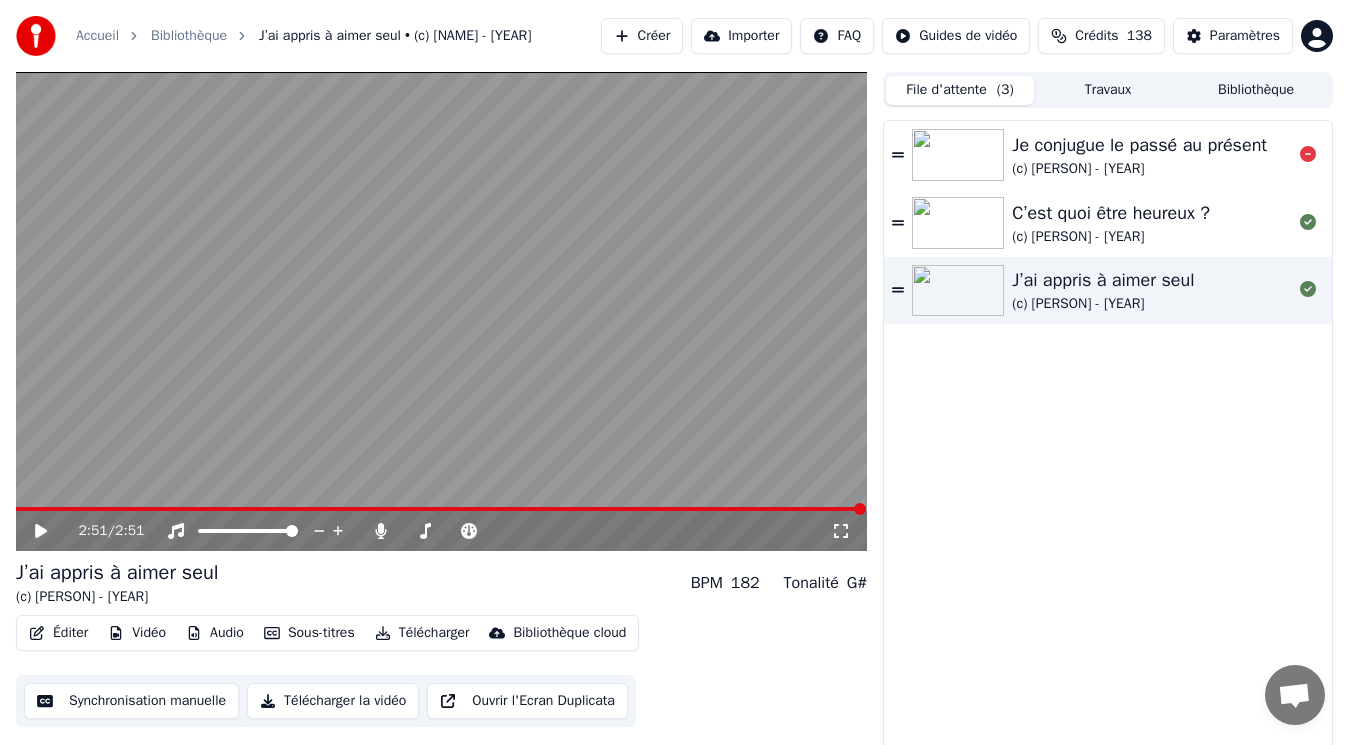 click on "Je conjugue le passé au présent" at bounding box center [1139, 145] 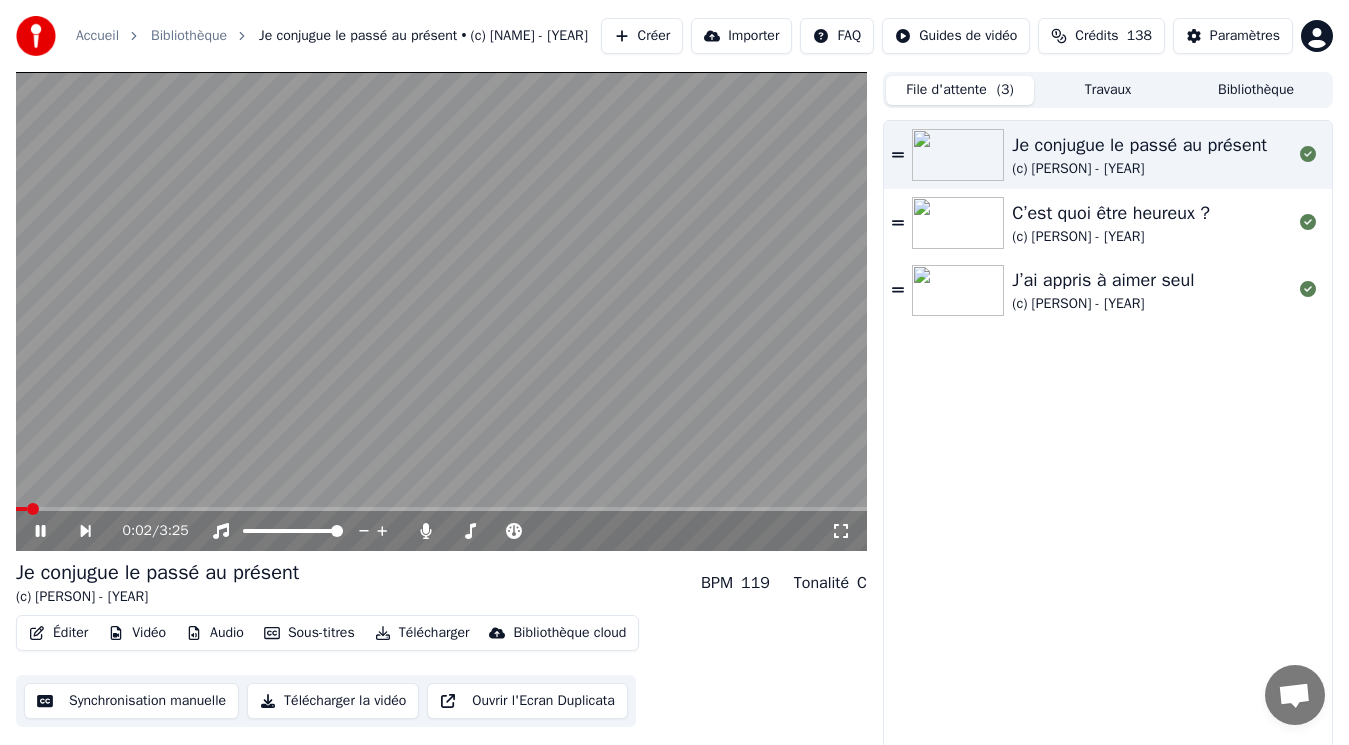 click 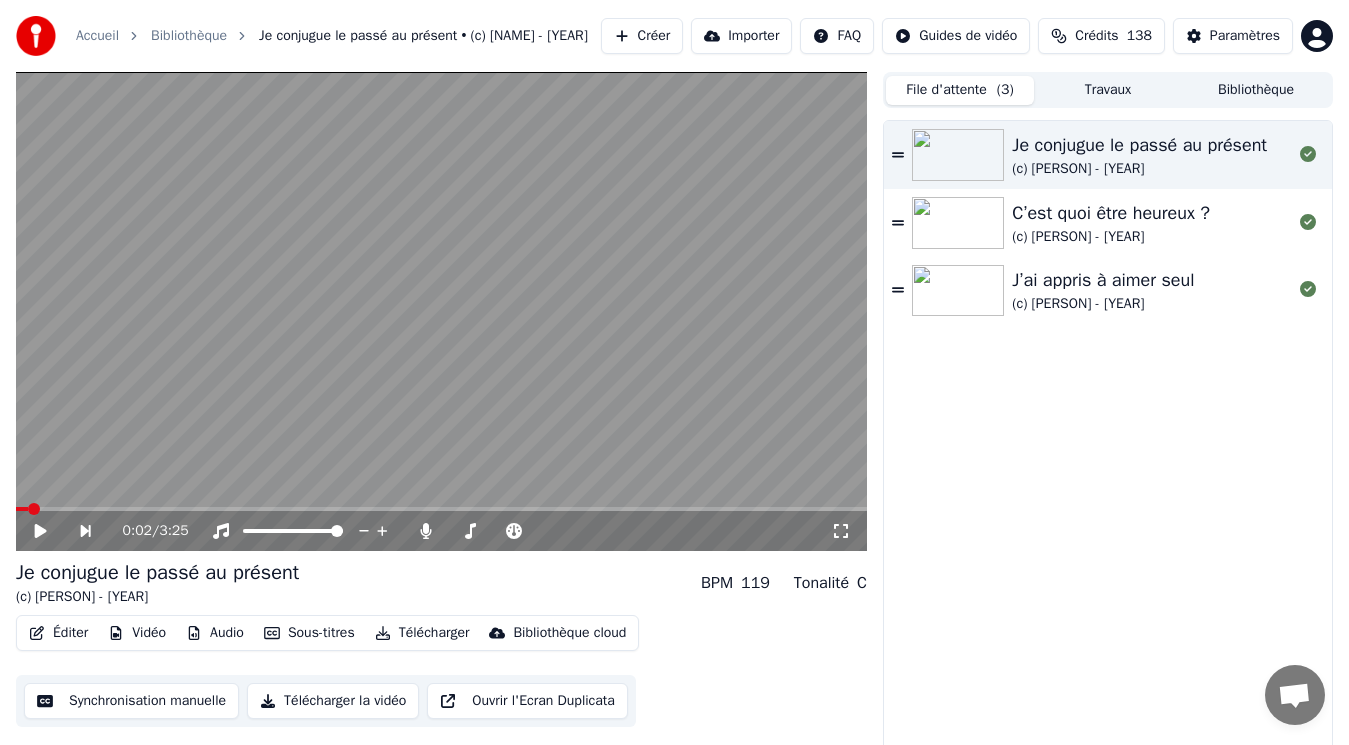 click on "Vidéo" at bounding box center [137, 633] 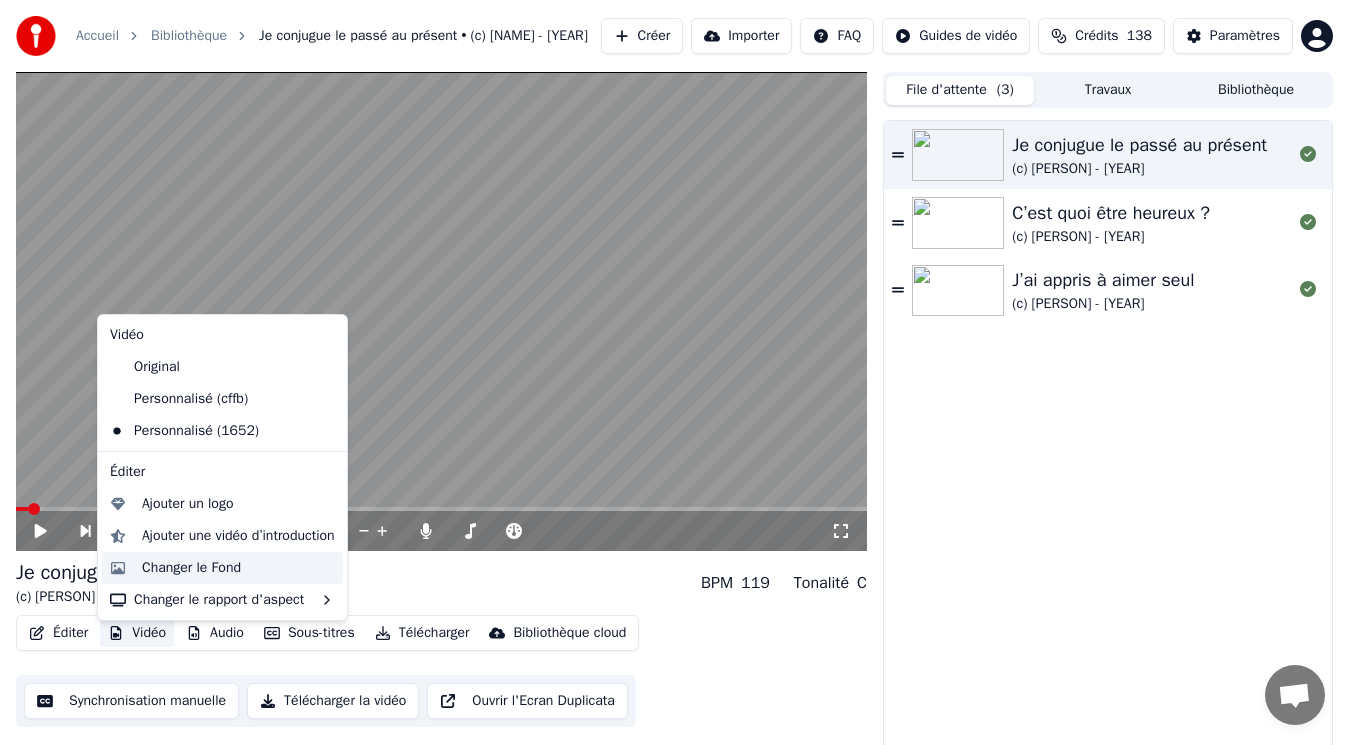 click on "Changer le Fond" at bounding box center (191, 568) 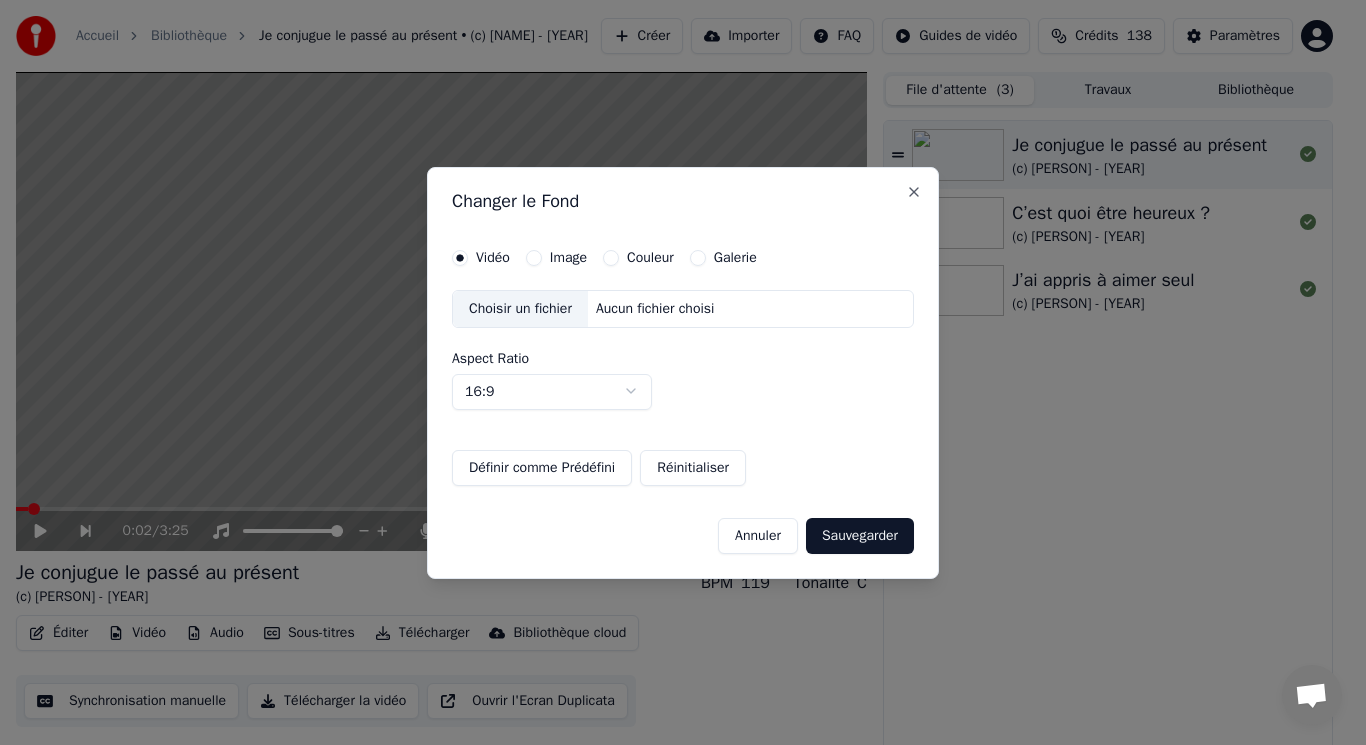 click on "Image" at bounding box center (568, 258) 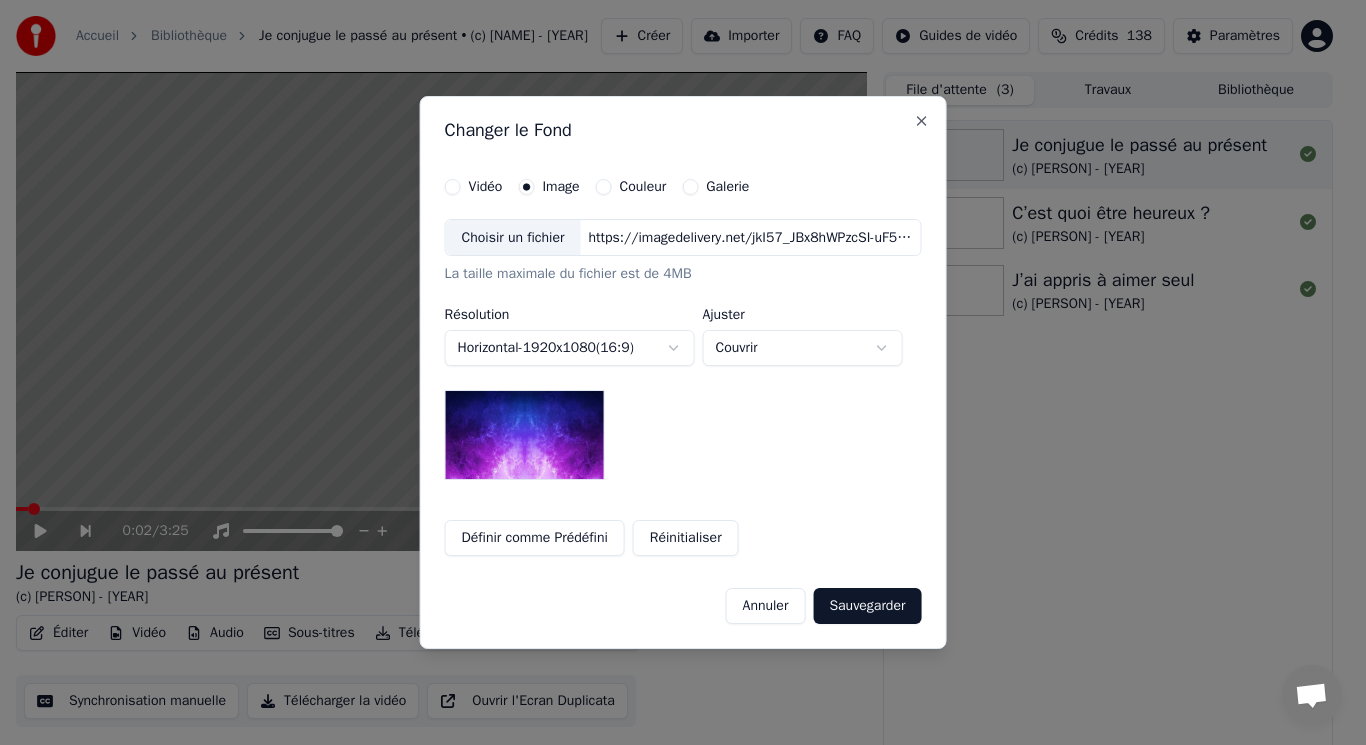 click on "Choisir un fichier" at bounding box center [513, 238] 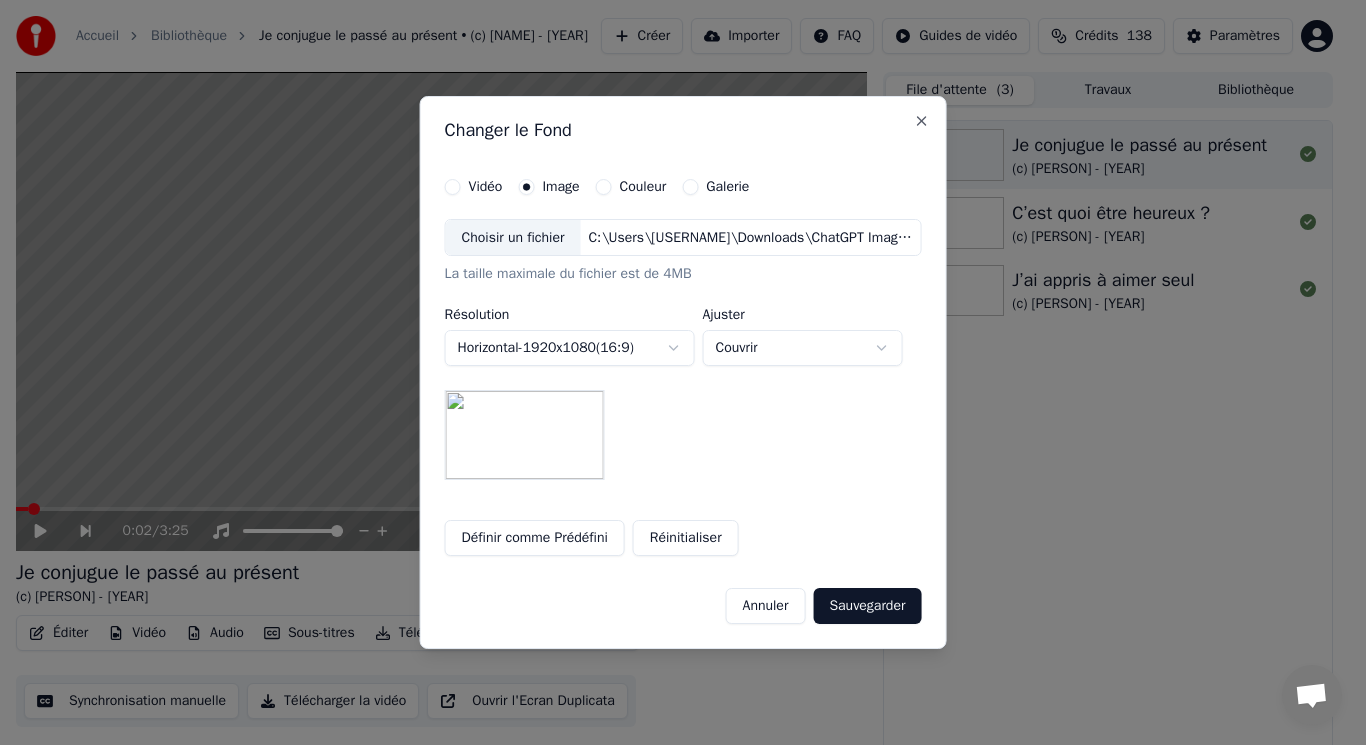 click on "Sauvegarder" at bounding box center (867, 606) 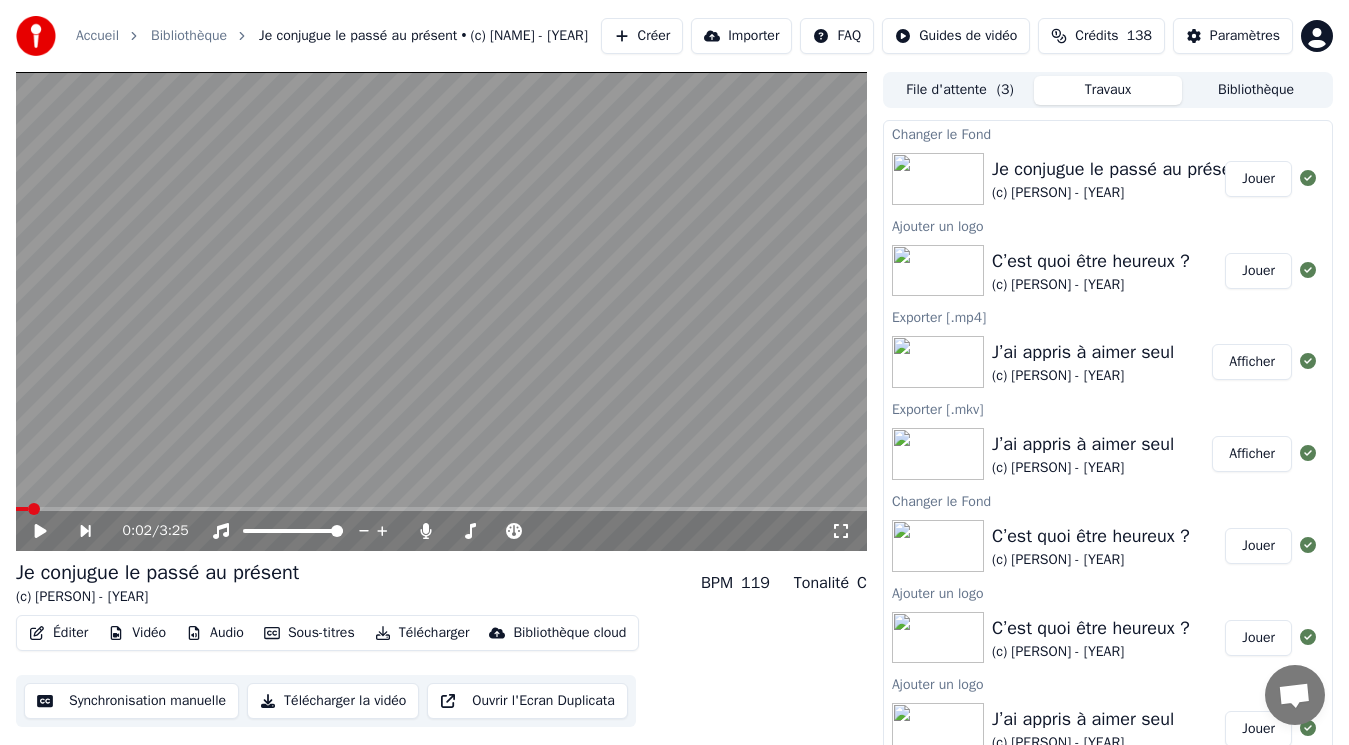 click on "Jouer" at bounding box center (1258, 179) 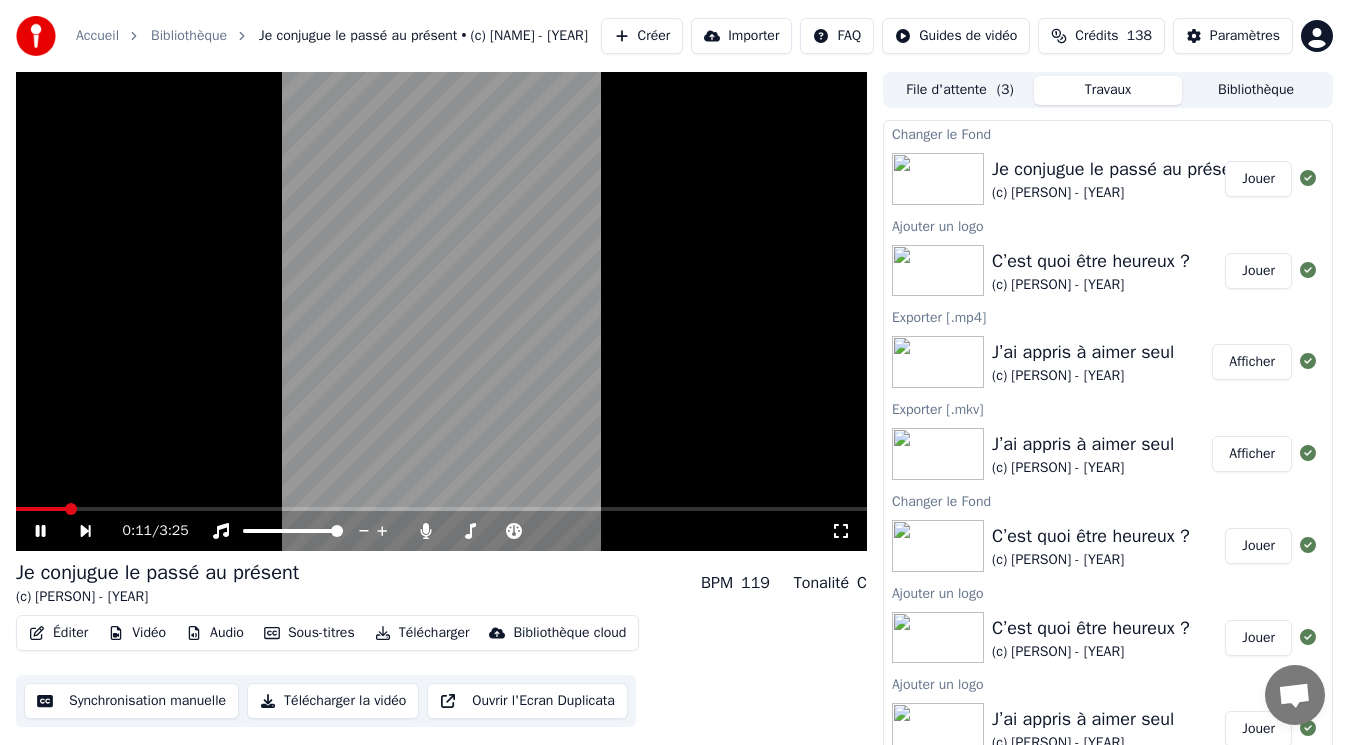 click on "(c) [PERSON] - [YEAR]" at bounding box center (1119, 193) 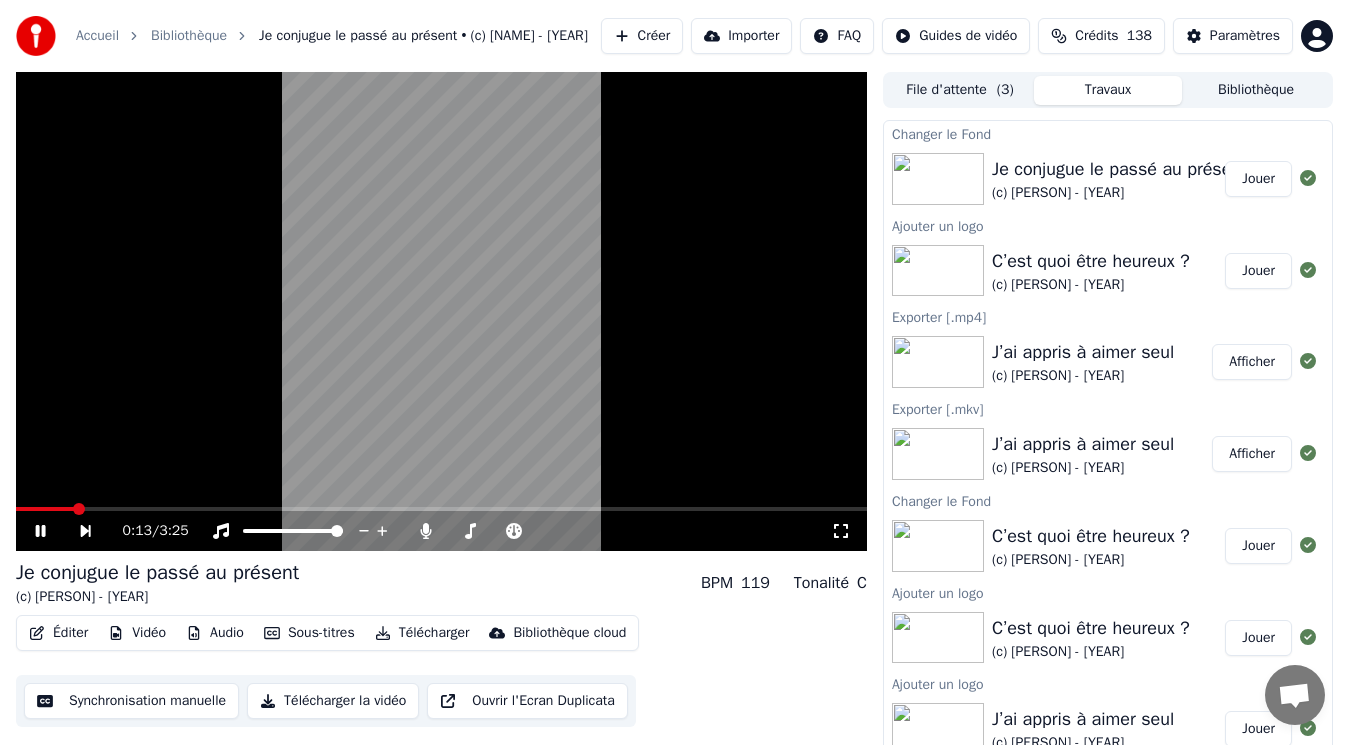 click on "Vidéo" at bounding box center [137, 633] 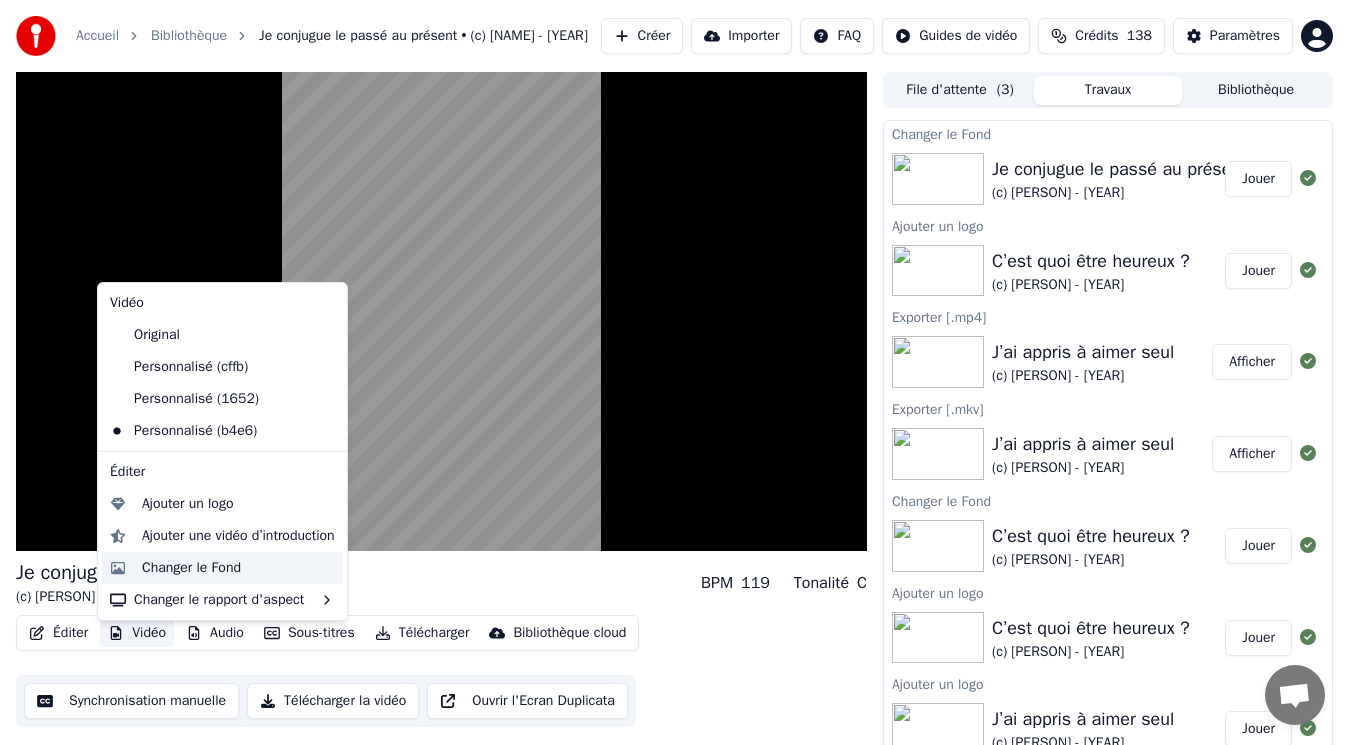 click on "Changer le Fond" at bounding box center [191, 568] 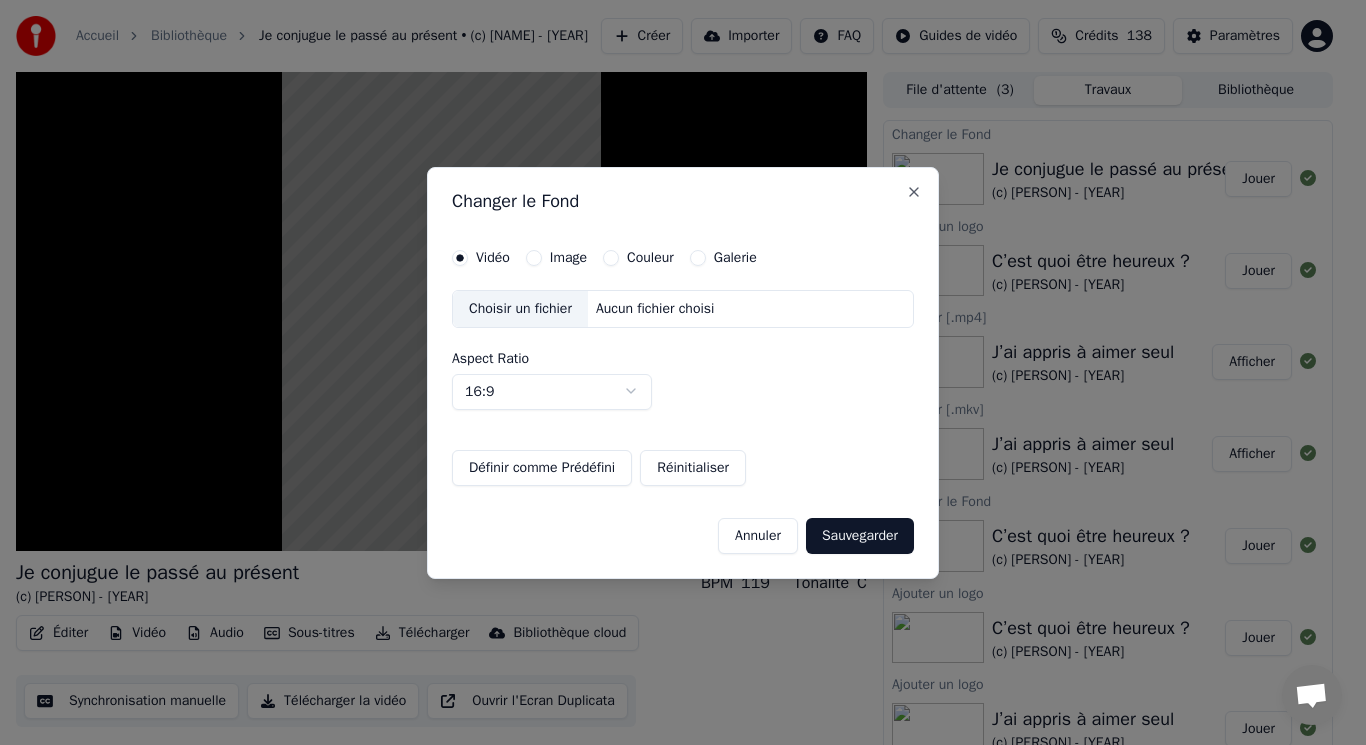 click on "Image" at bounding box center [568, 258] 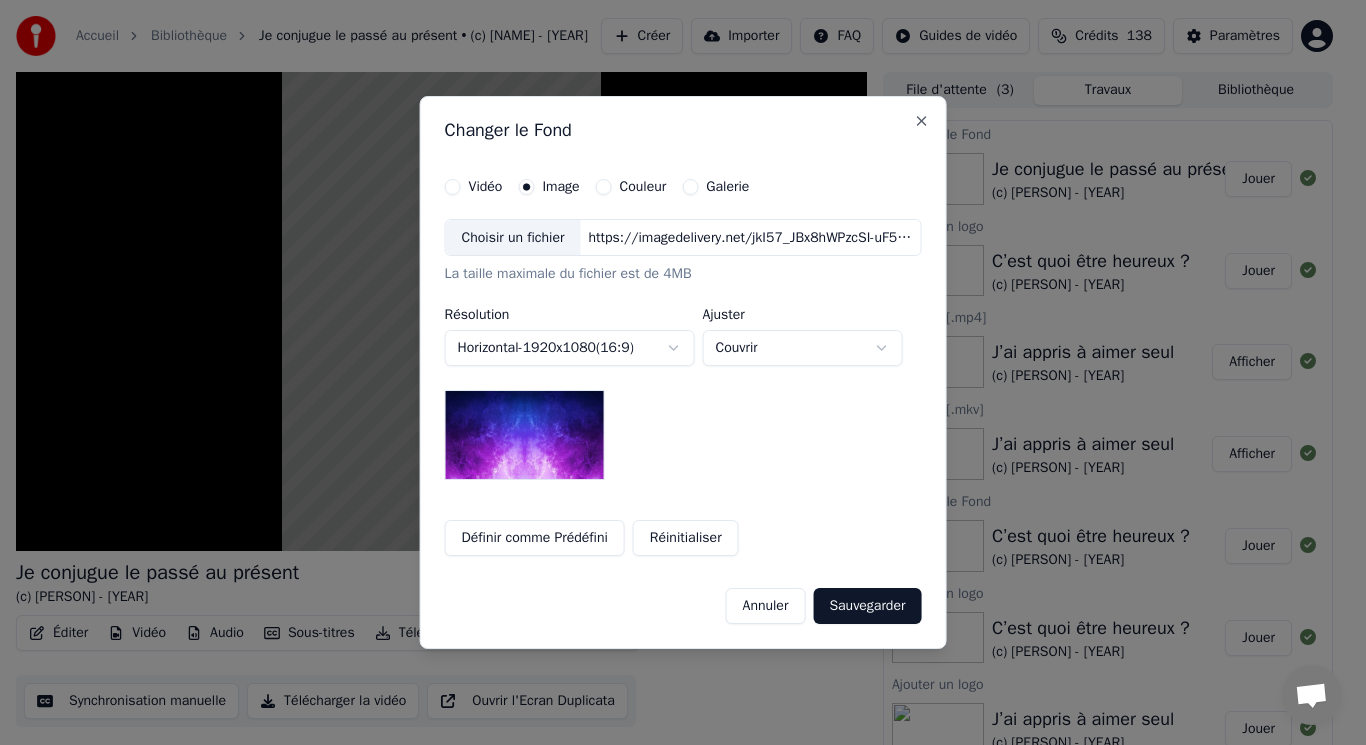 click on "Choisir un fichier" at bounding box center (513, 238) 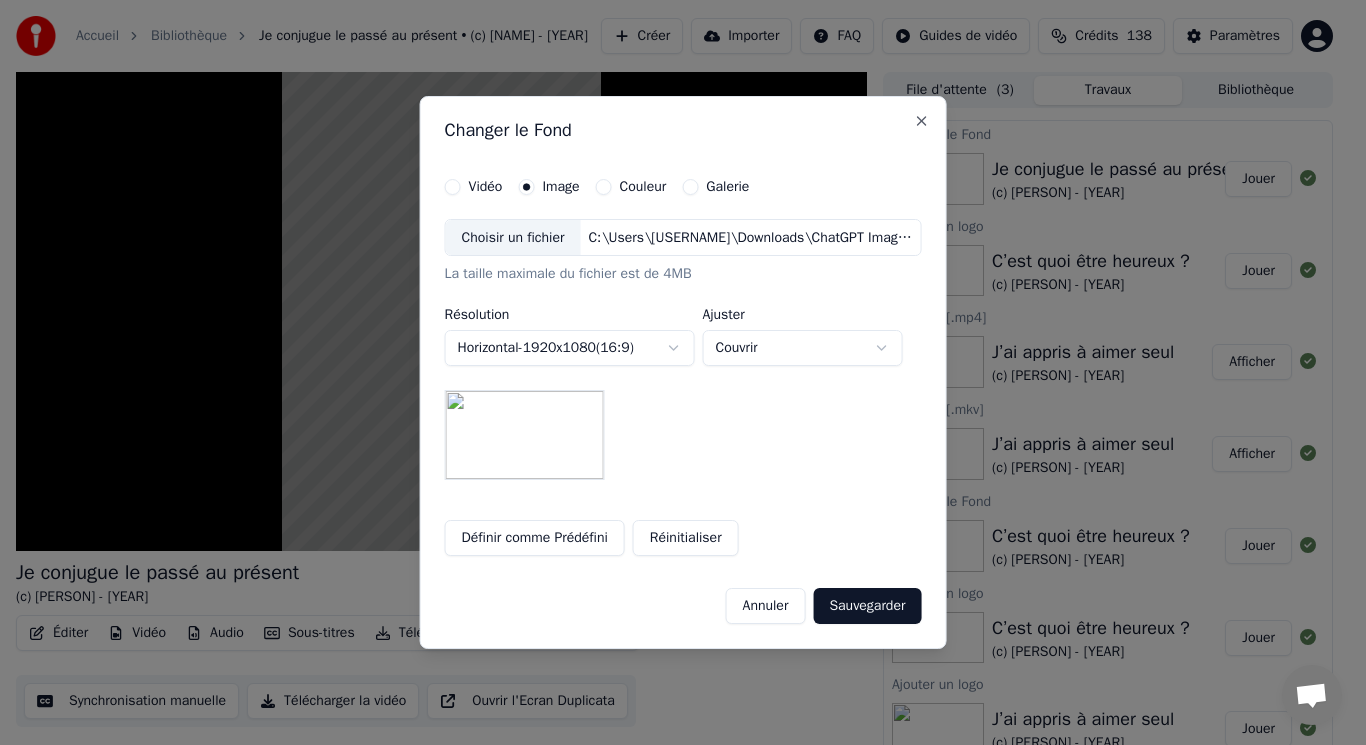 click on "Sauvegarder" at bounding box center (867, 606) 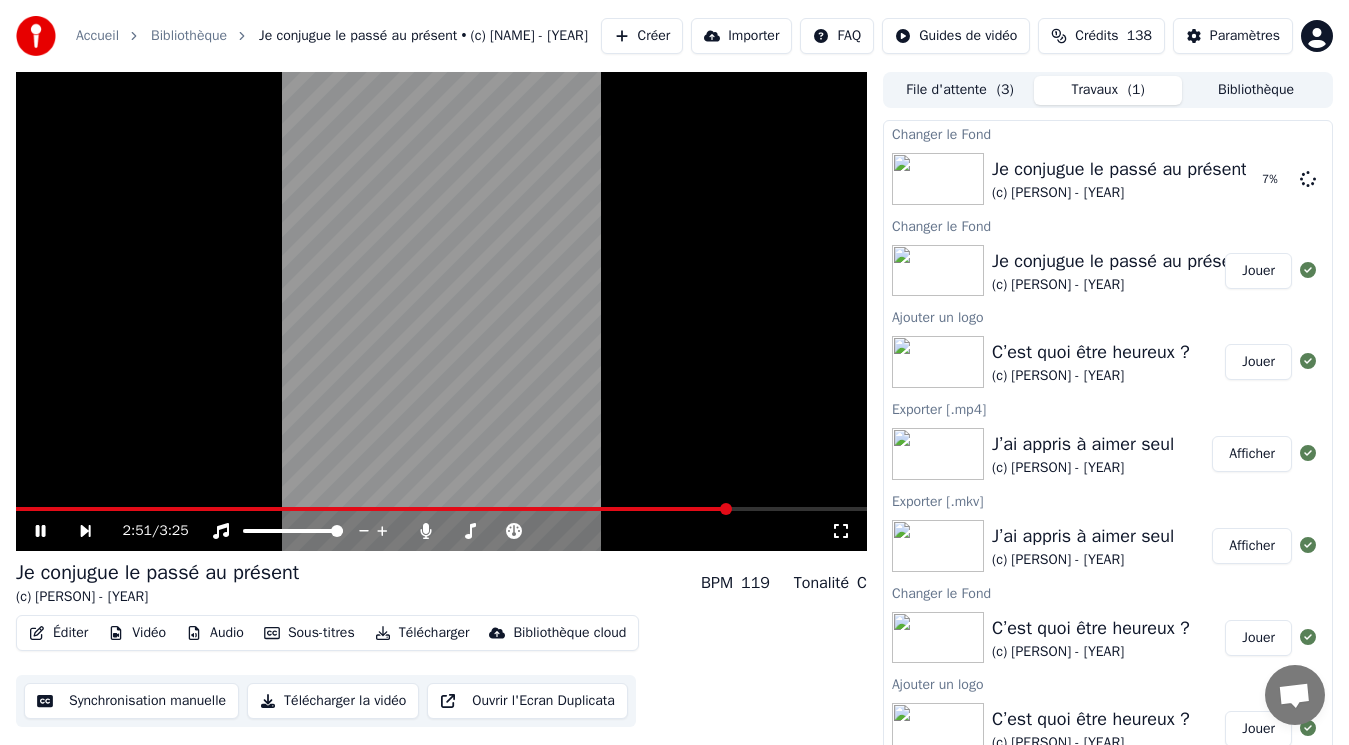 click 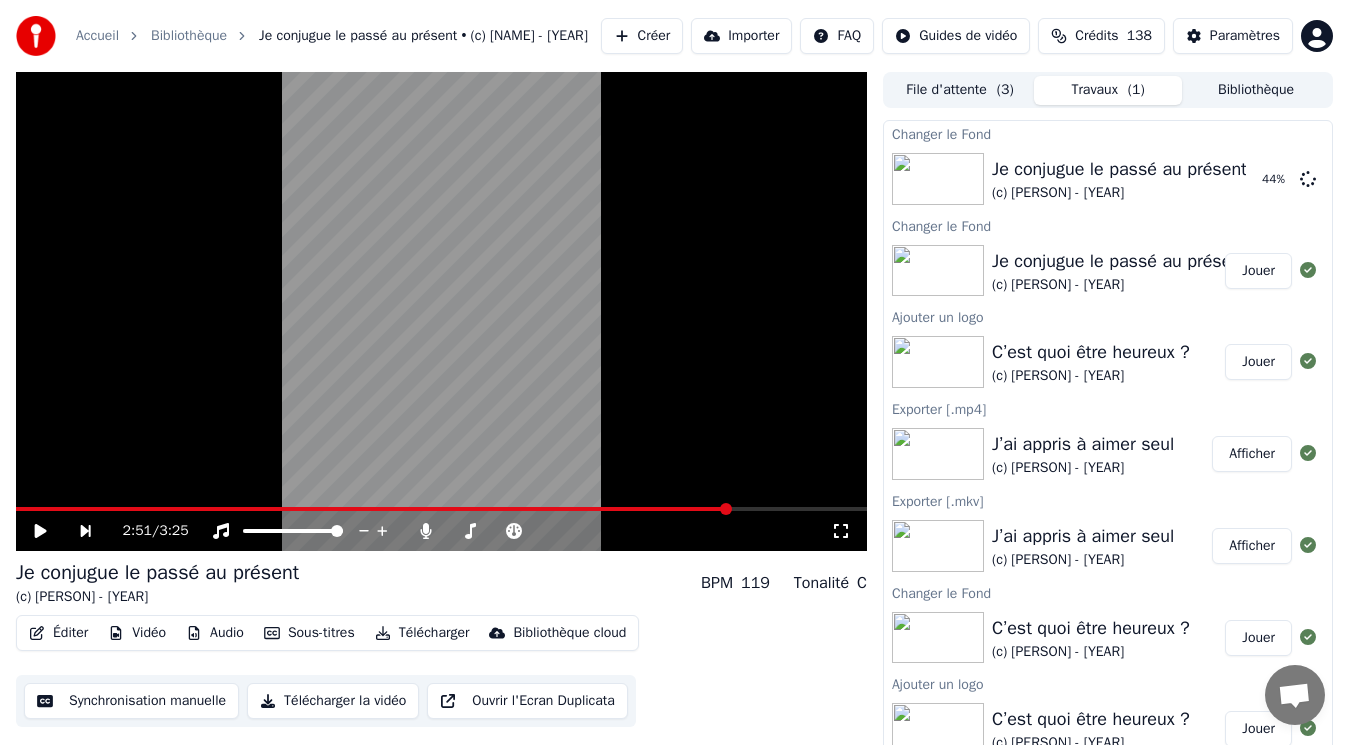 click on "Accueil Bibliothèque Je conjugue le passé au présent • (c) [NAME] - [YEAR] Créer Importer FAQ Guides de vidéo Crédits 138 Paramètres" at bounding box center (674, 36) 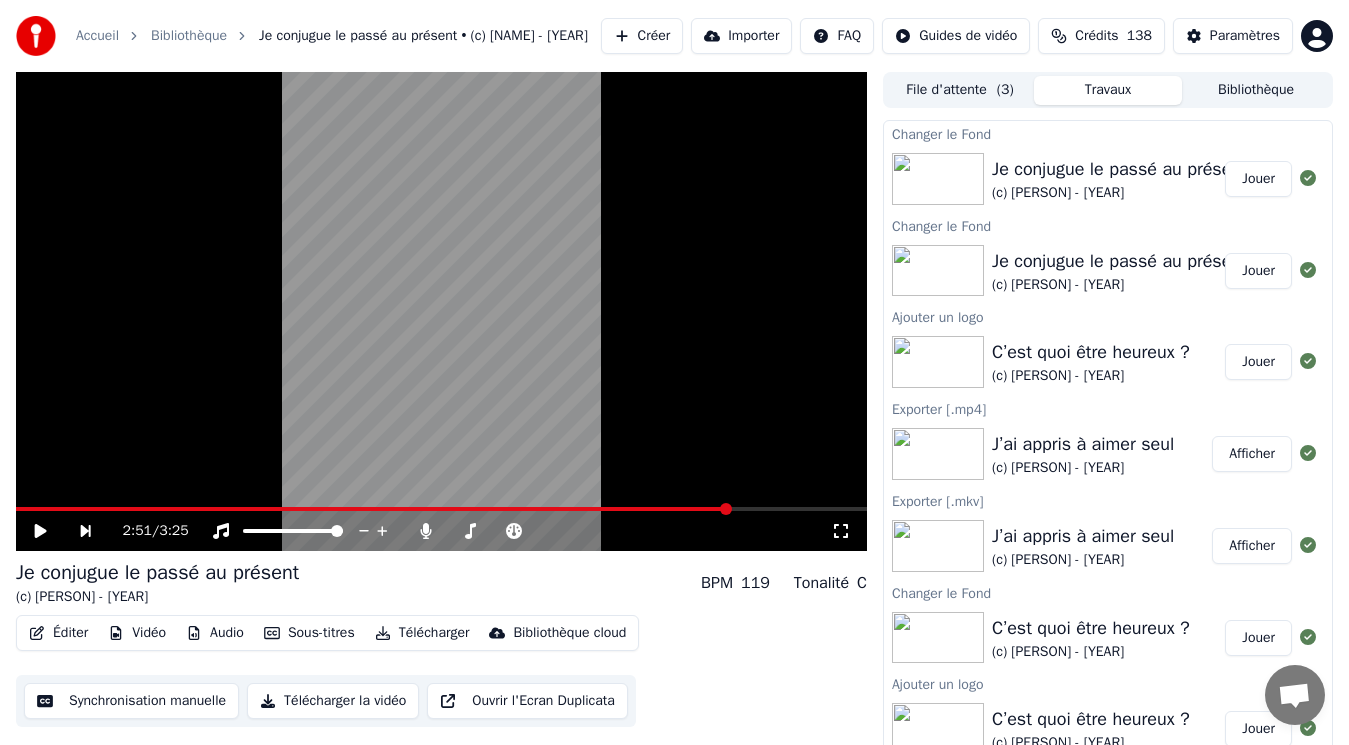 click on "Jouer" at bounding box center (1258, 179) 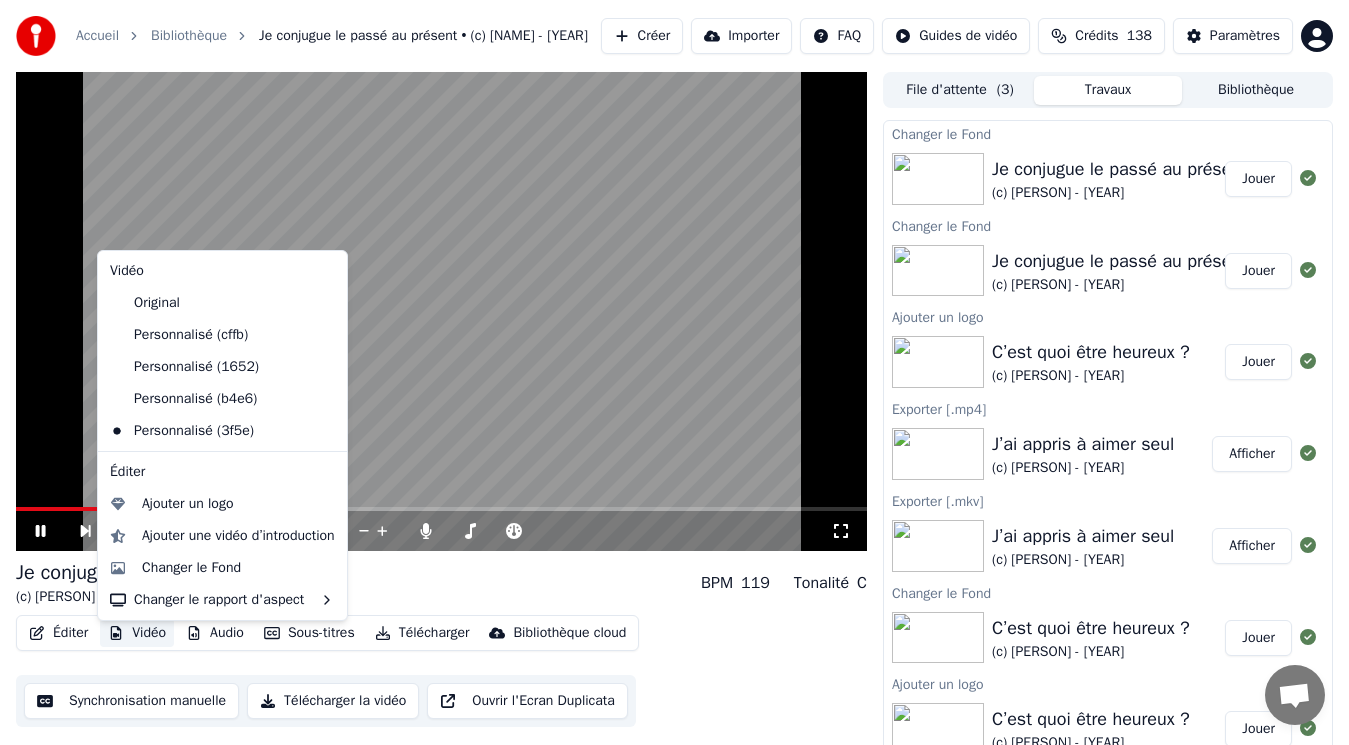 click on "Vidéo" at bounding box center [137, 633] 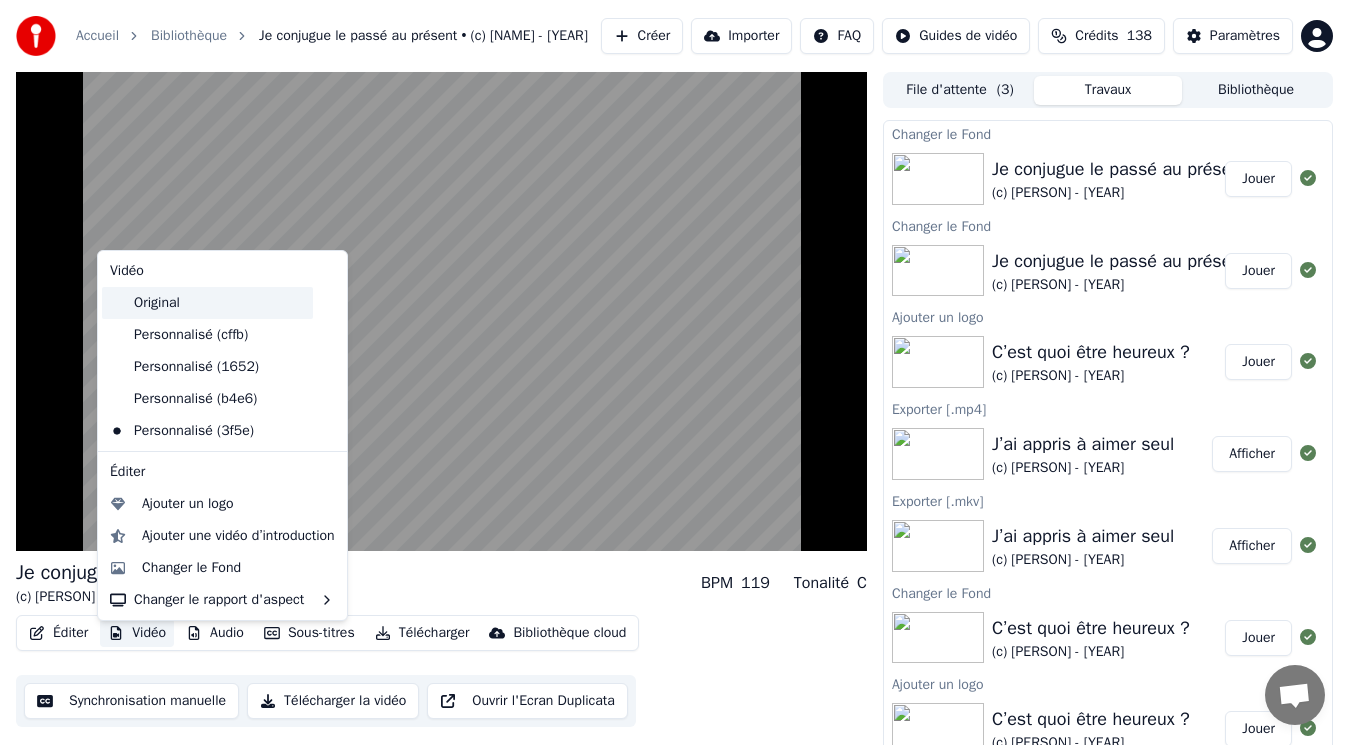 click on "Original" at bounding box center (207, 303) 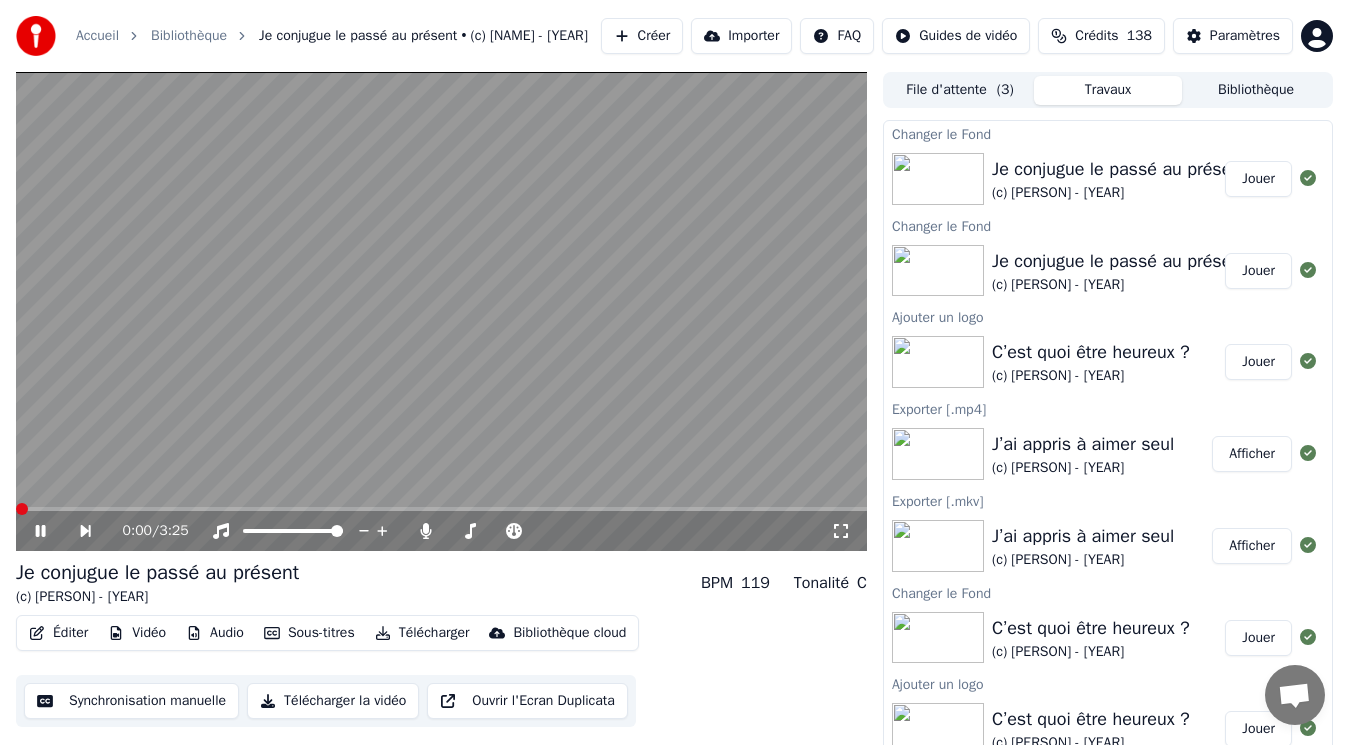 click on "Vidéo" at bounding box center (137, 633) 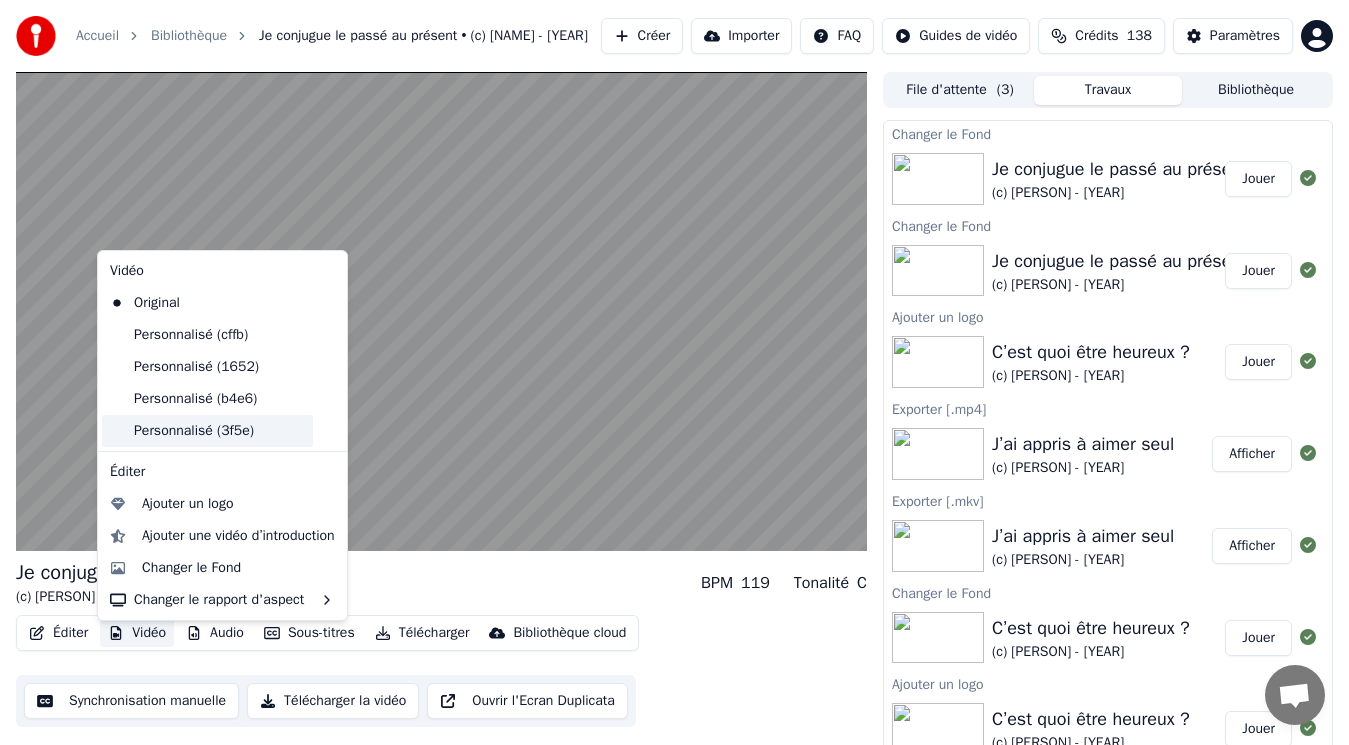 click on "Personnalisé (3f5e)" at bounding box center (207, 431) 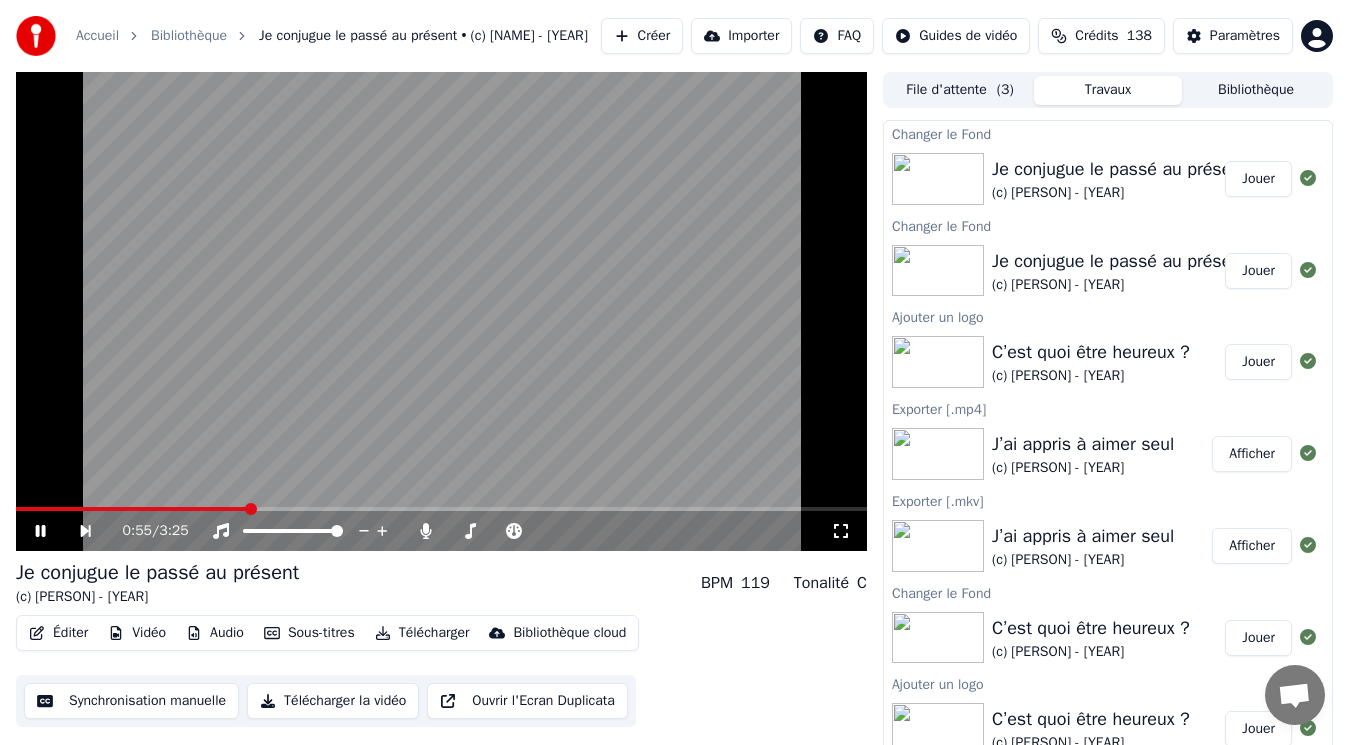 click on "Vidéo" at bounding box center (137, 633) 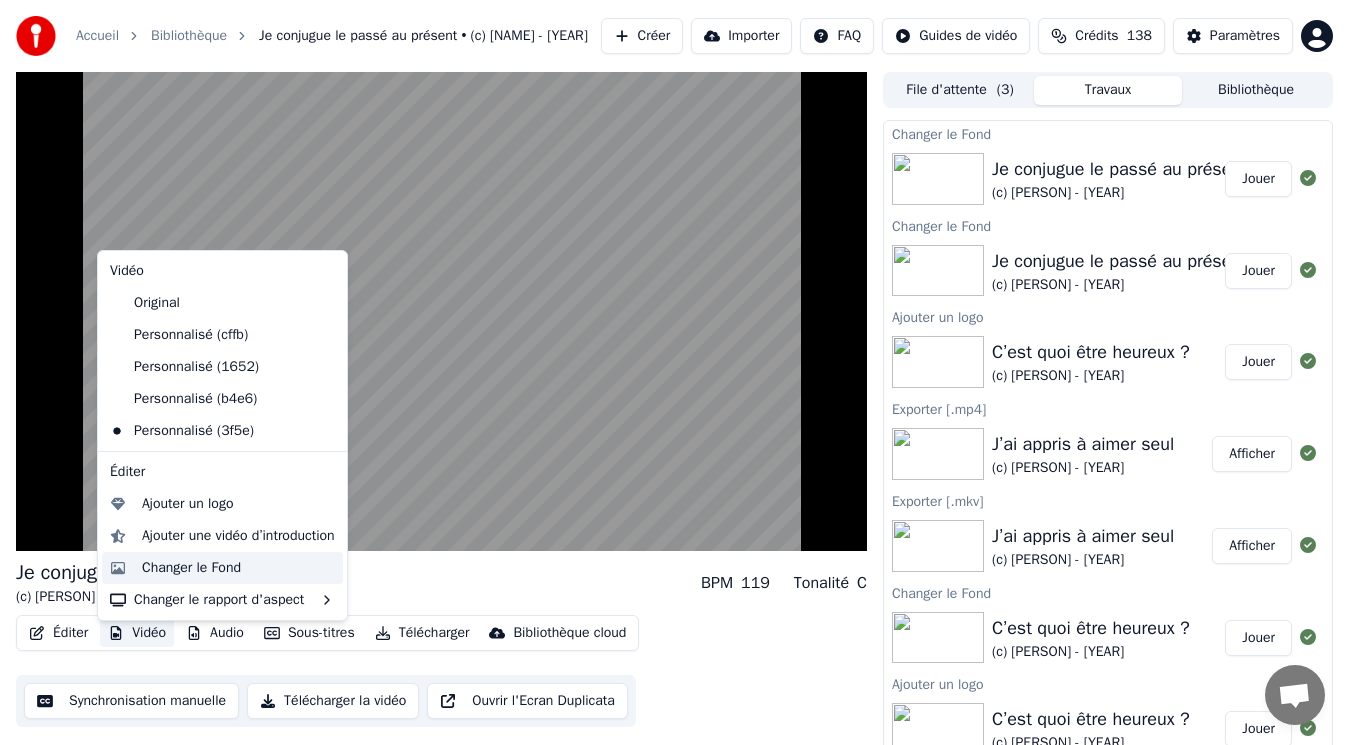 click on "Changer le Fond" at bounding box center [191, 568] 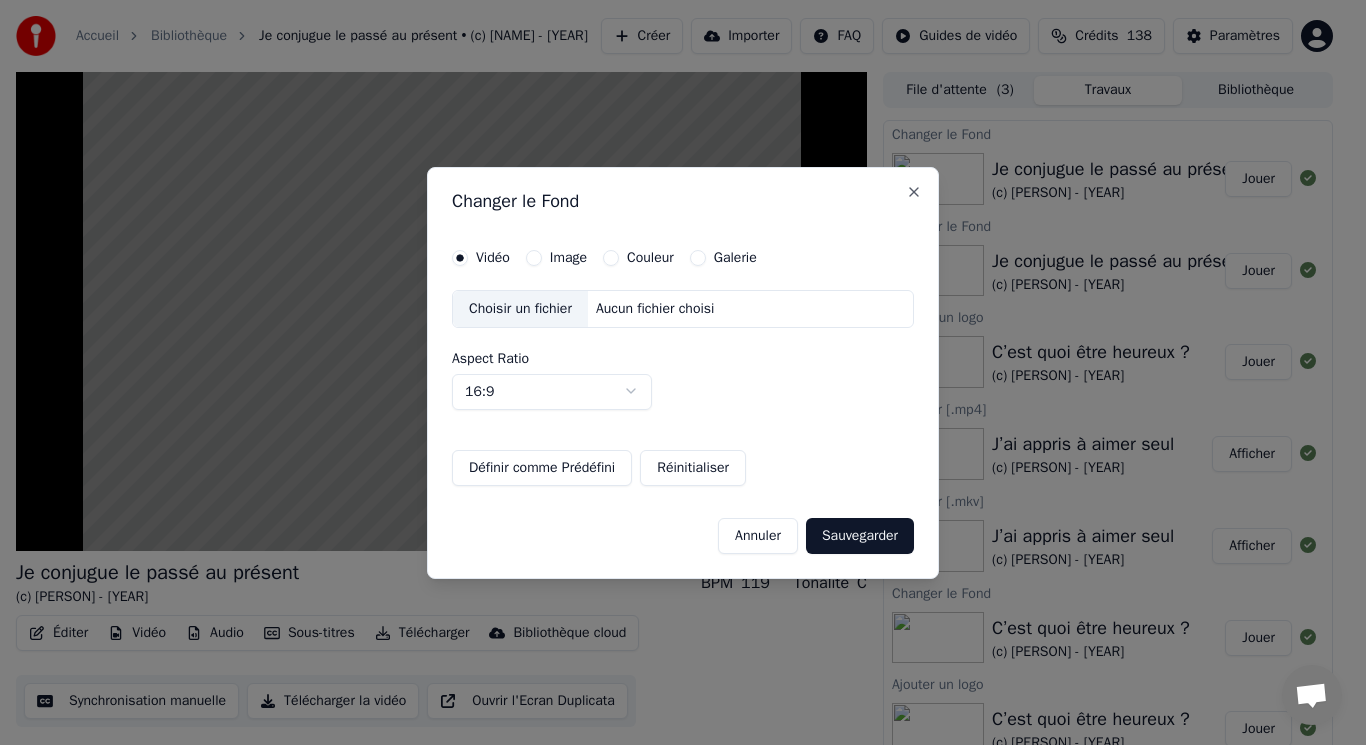 click on "Image" at bounding box center [568, 258] 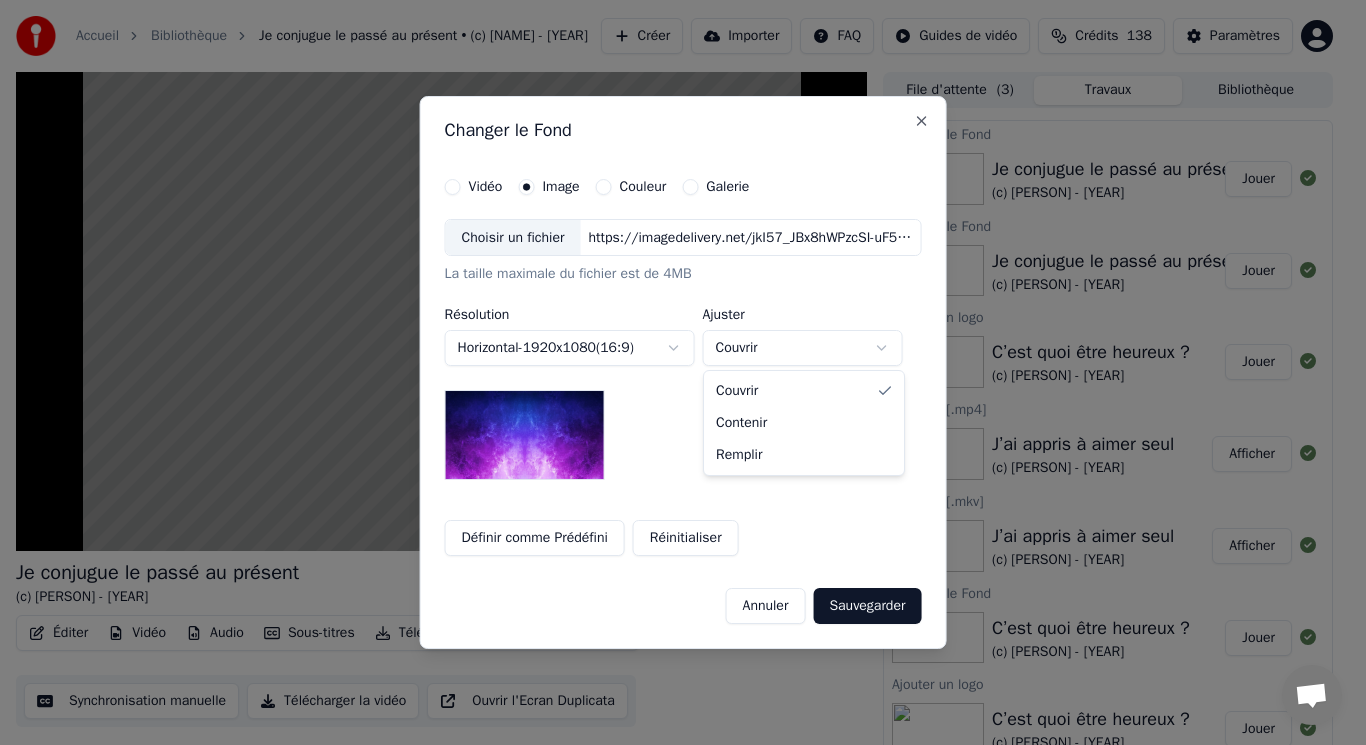 click on "Accueil Bibliothèque Je conjugue le passé au présent • (c) [NAME] - [YEAR] Créer Importer FAQ Guides de vidéo Crédits 138 Paramètres Je conjugue le passé au présent (c) [NAME] - [YEAR] BPM 119 Tonalité C Éditer Vidéo Audio Sous-titres Télécharger Bibliothèque cloud Synchronisation manuelle Télécharger la vidéo Ouvrir l'Ecran Duplicata File d'attente ( 3 ) Travaux Bibliothèque Changer le Fond Je conjugue le passé au présent (c) [NAME] - [YEAR] Jouer Changer le Fond Je conjugue le passé au présent (c) [NAME] - [YEAR] Jouer Ajouter un logo C’est quoi être heureux ? (c) [NAME] - [YEAR] Jouer Exporter [.mp4] J’ai appris à aimer seul (c) [NAME] - [YEAR] Afficher Exporter [.mkv] J’ai appris à aimer seul (c) [NAME] - [YEAR] Afficher Changer le Fond C’est quoi être heureux ? (c) [NAME] - [YEAR] Jouer Ajouter un logo C’est quoi être heureux ? (c) [NAME] - [YEAR] Jouer Ajouter un logo J’ai appris à aimer seul Jouer Jouer  -" at bounding box center (674, 372) 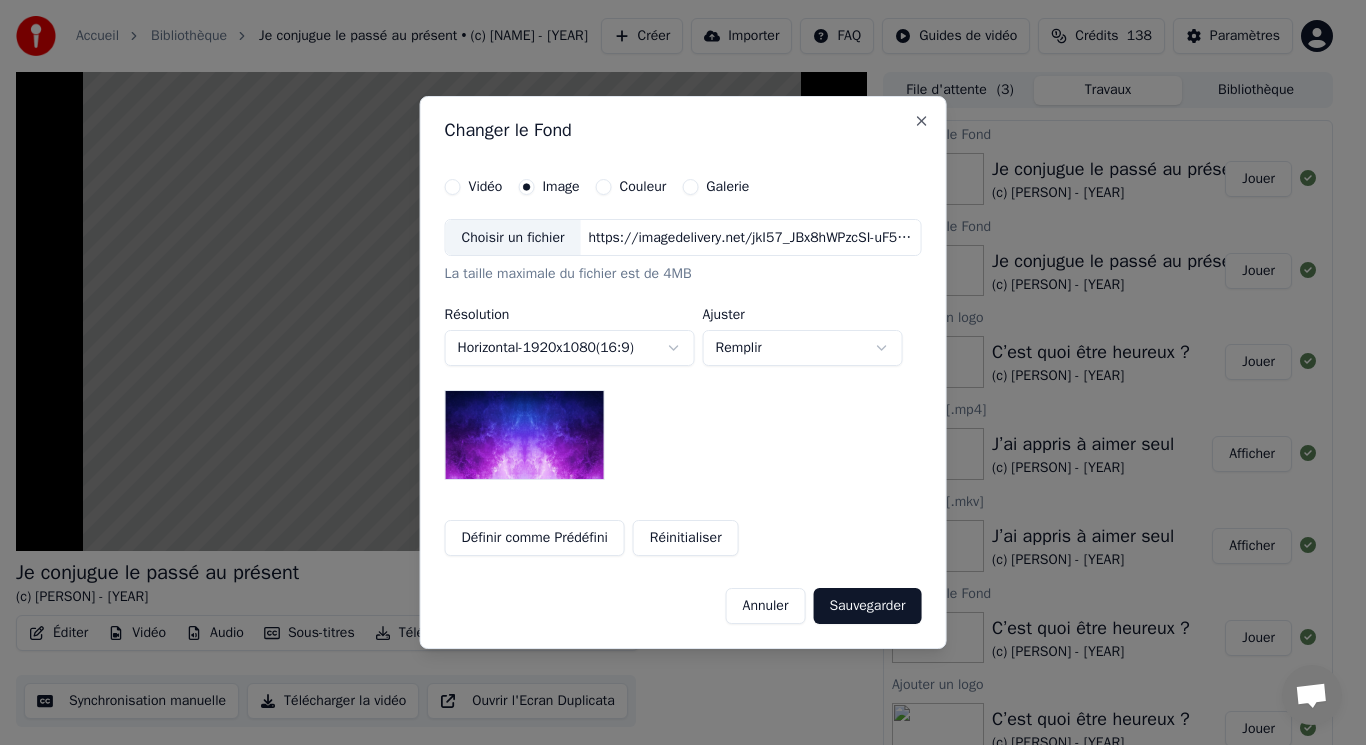 click on "Choisir un fichier" at bounding box center [513, 238] 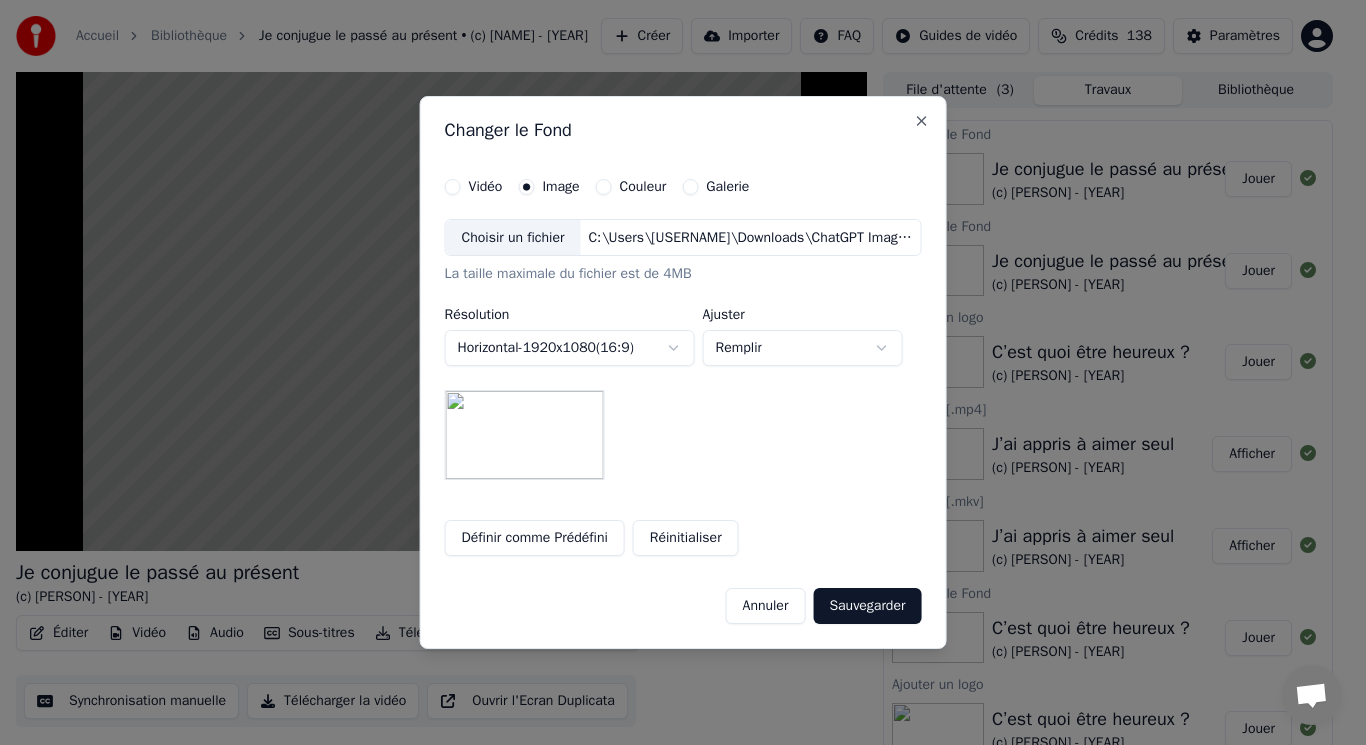 click on "Sauvegarder" at bounding box center [867, 606] 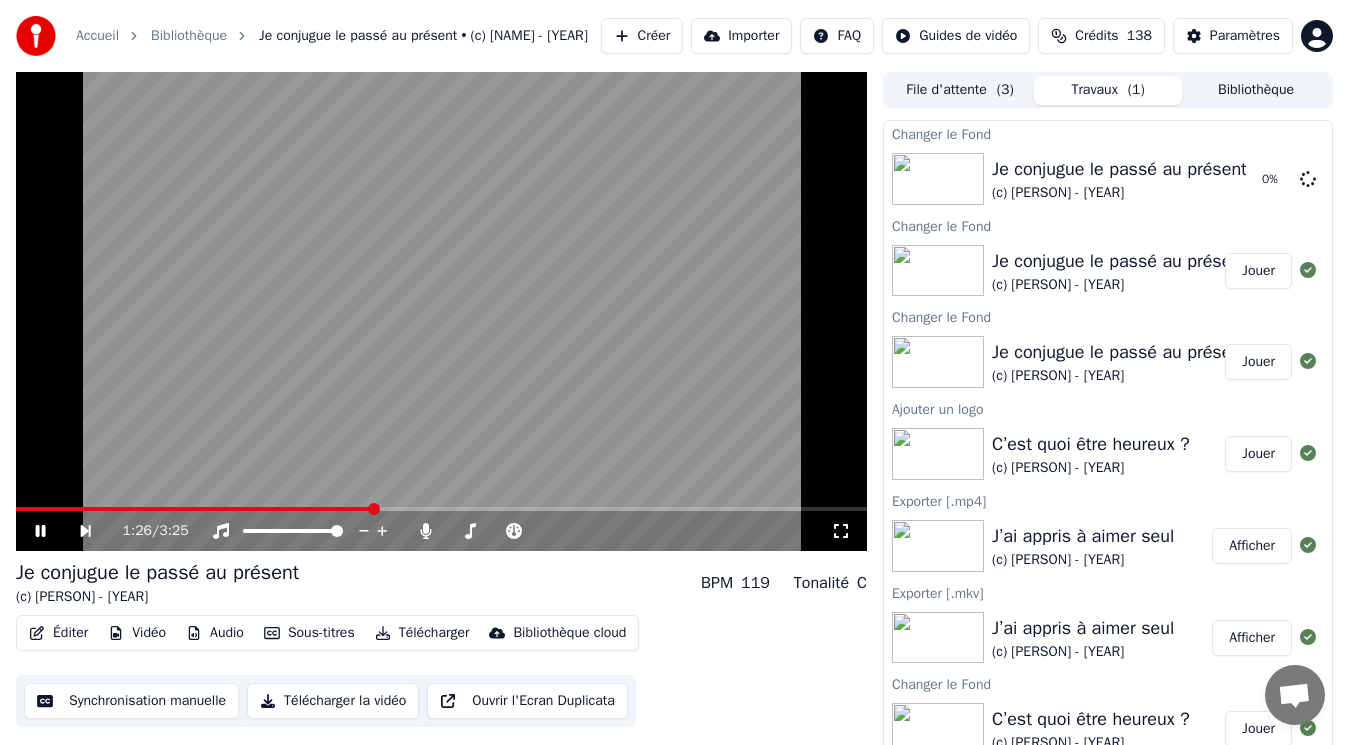 click 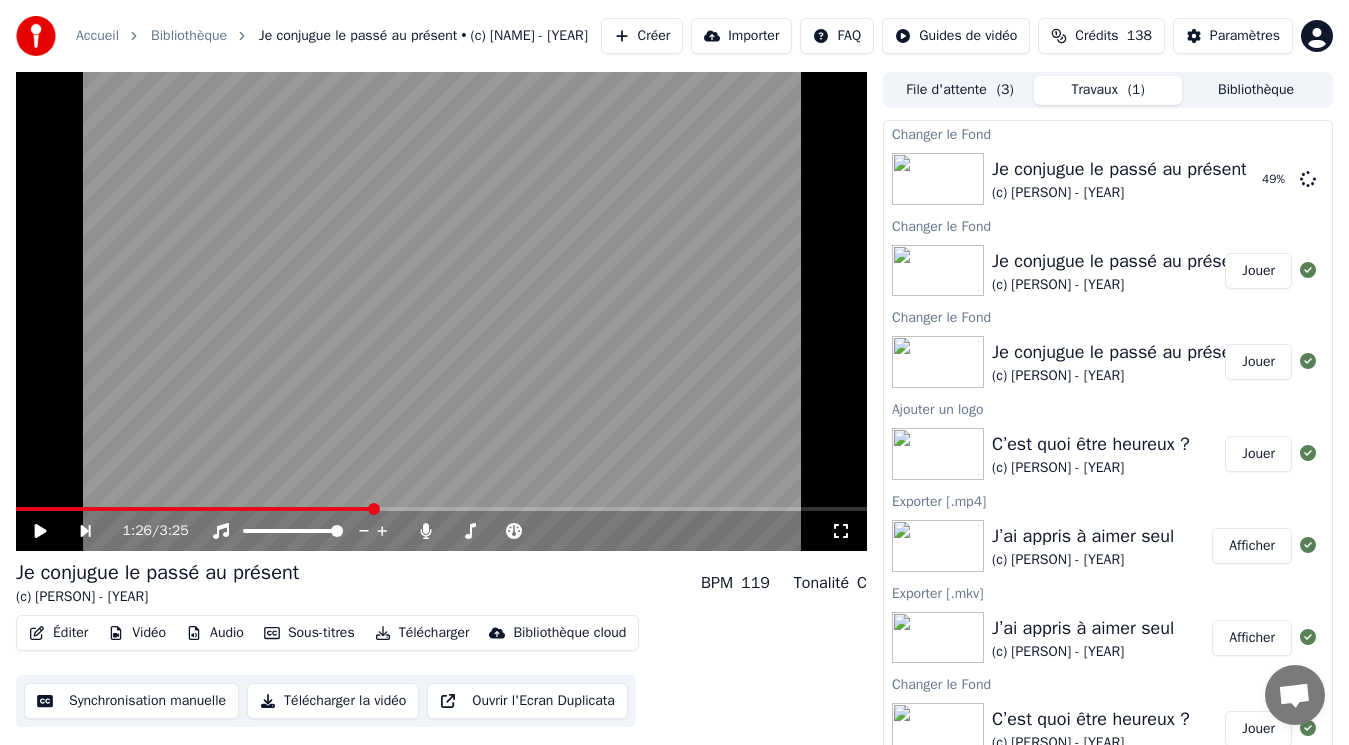 click on "Éditer Vidéo Audio Sous-titres Télécharger Bibliothèque cloud Synchronisation manuelle Télécharger la vidéo Ouvrir l'Ecran Duplicata" at bounding box center (441, 671) 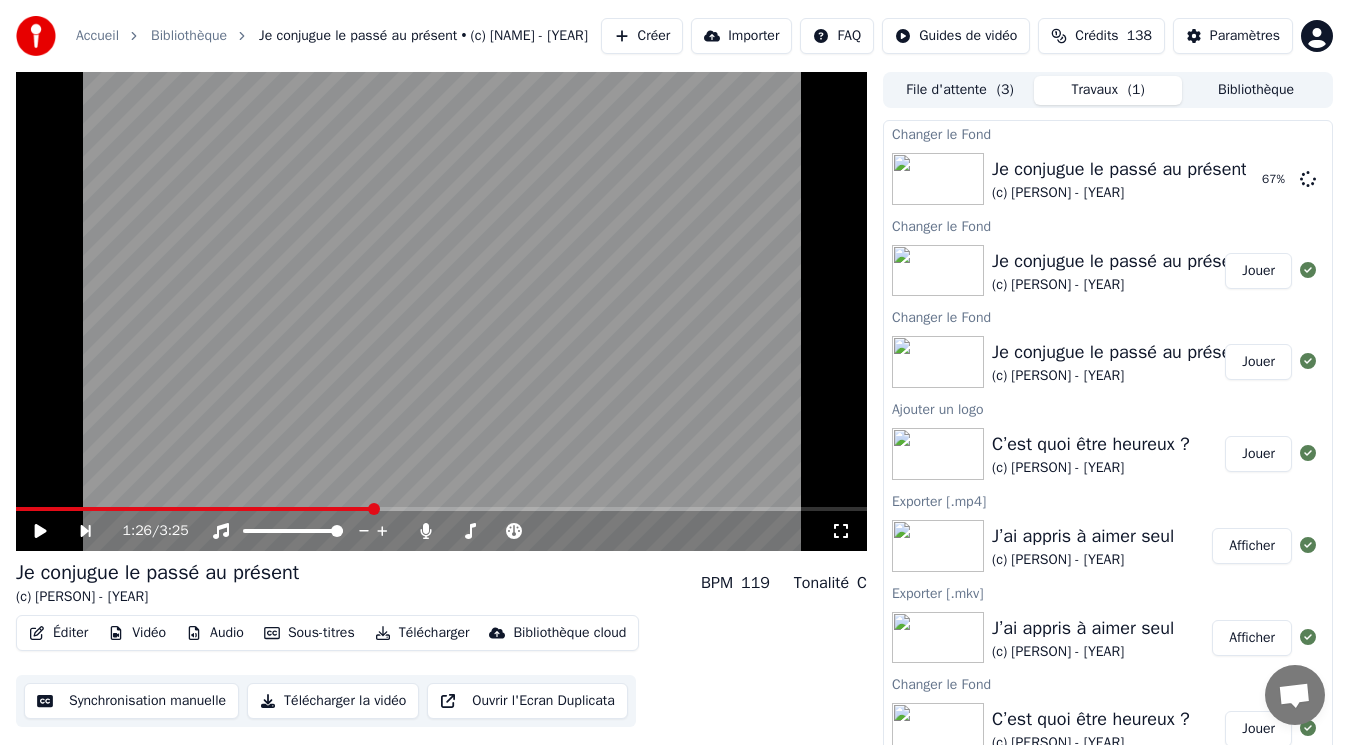 drag, startPoint x: 744, startPoint y: 686, endPoint x: 944, endPoint y: 445, distance: 313.17886 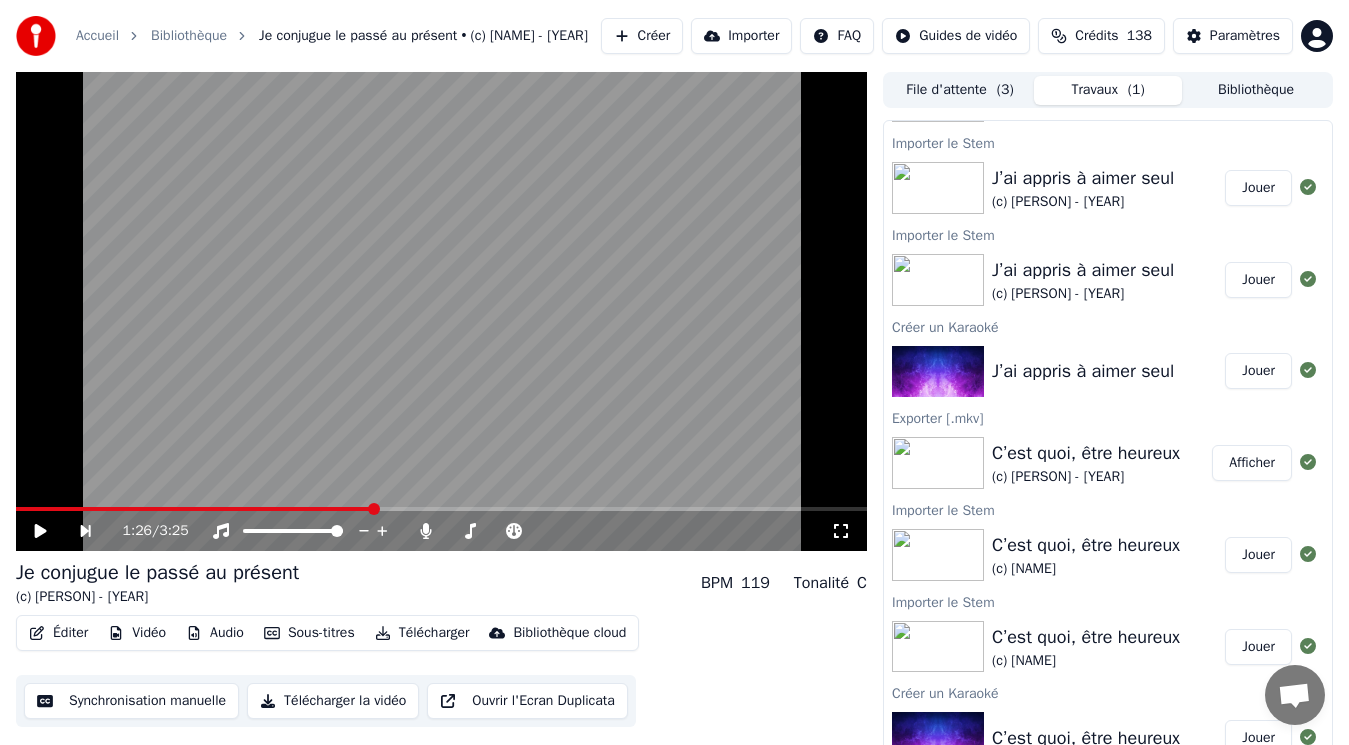 scroll, scrollTop: 1020, scrollLeft: 0, axis: vertical 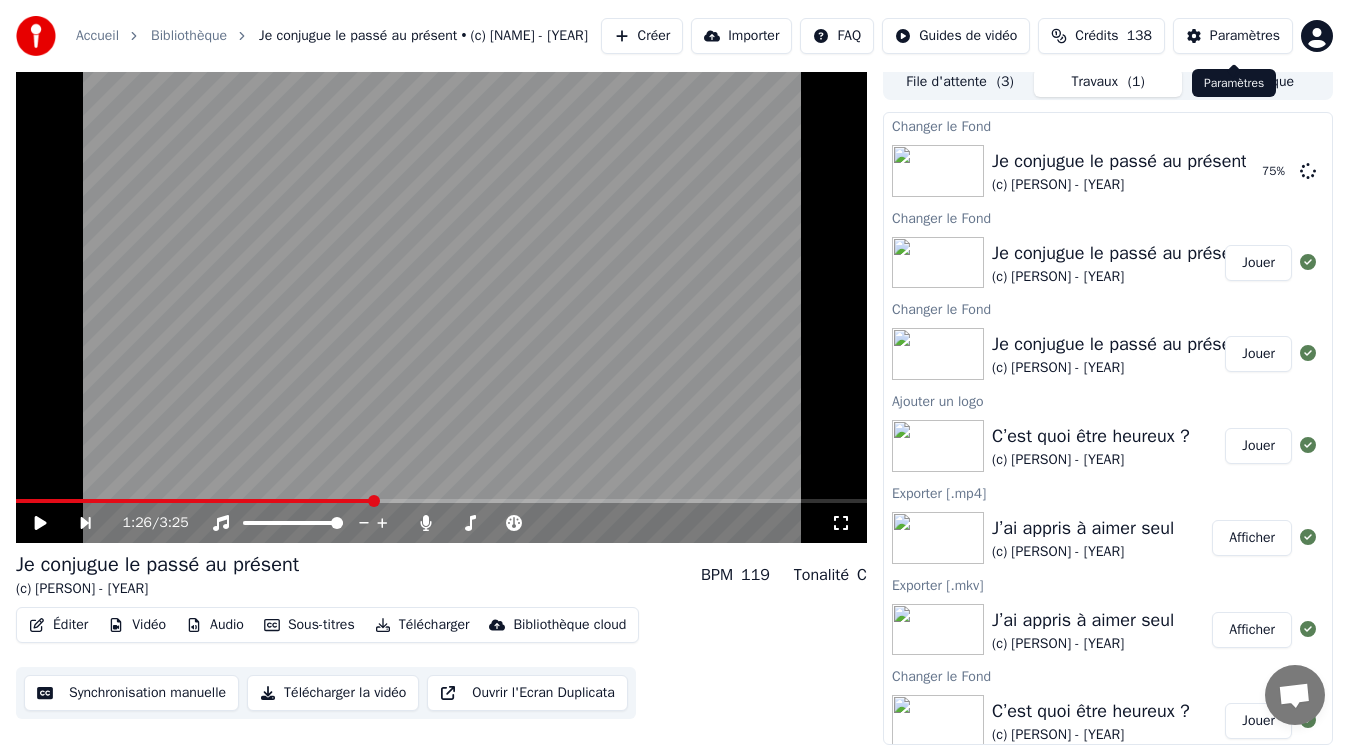 click on "Paramètres" at bounding box center (1245, 36) 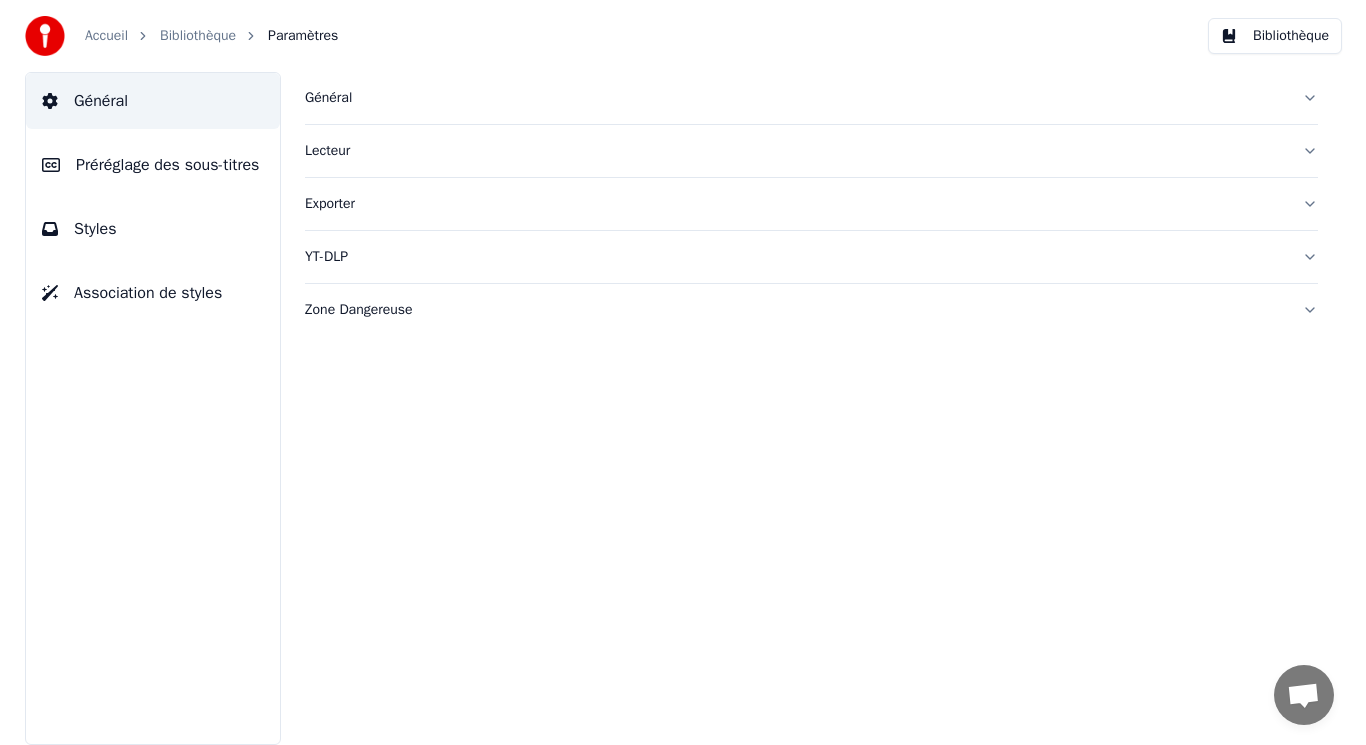 scroll, scrollTop: 0, scrollLeft: 0, axis: both 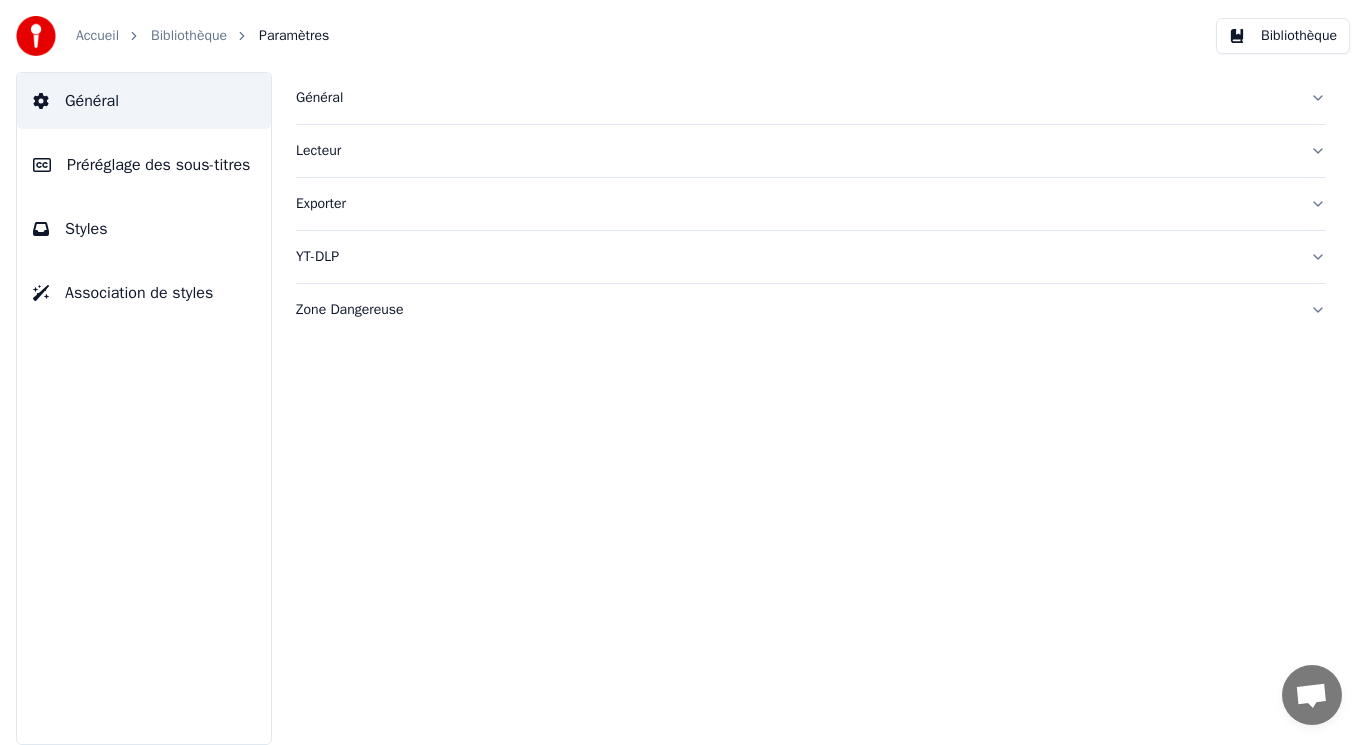click on "Exporter" at bounding box center (811, 204) 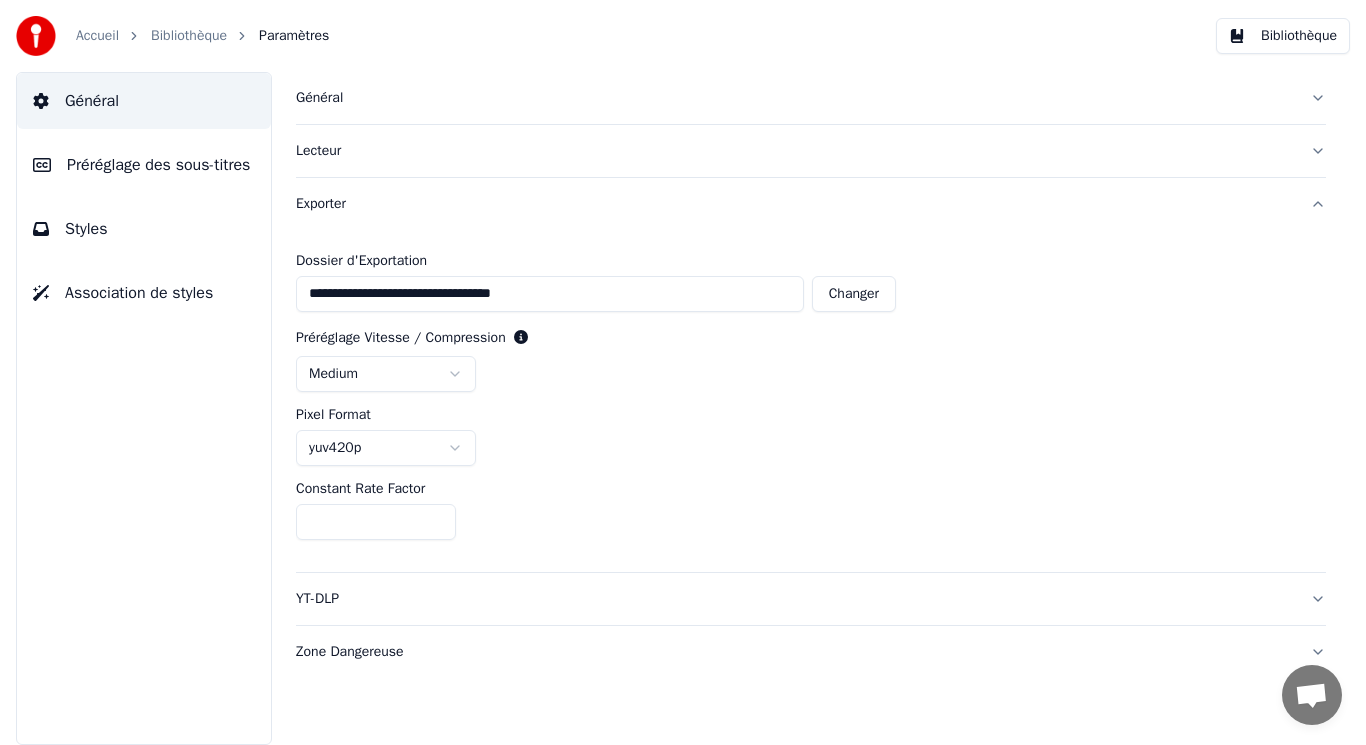 click on "Exporter" at bounding box center [811, 204] 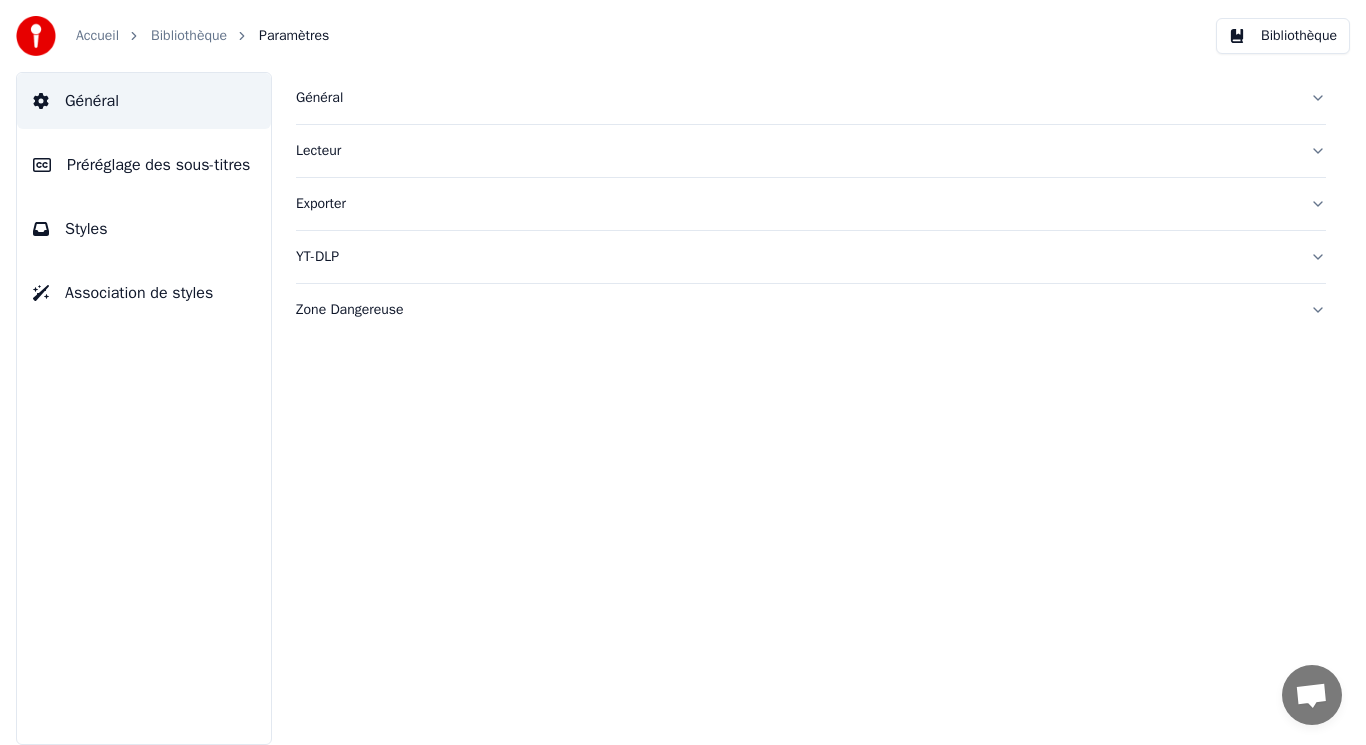 click on "Lecteur" at bounding box center [811, 151] 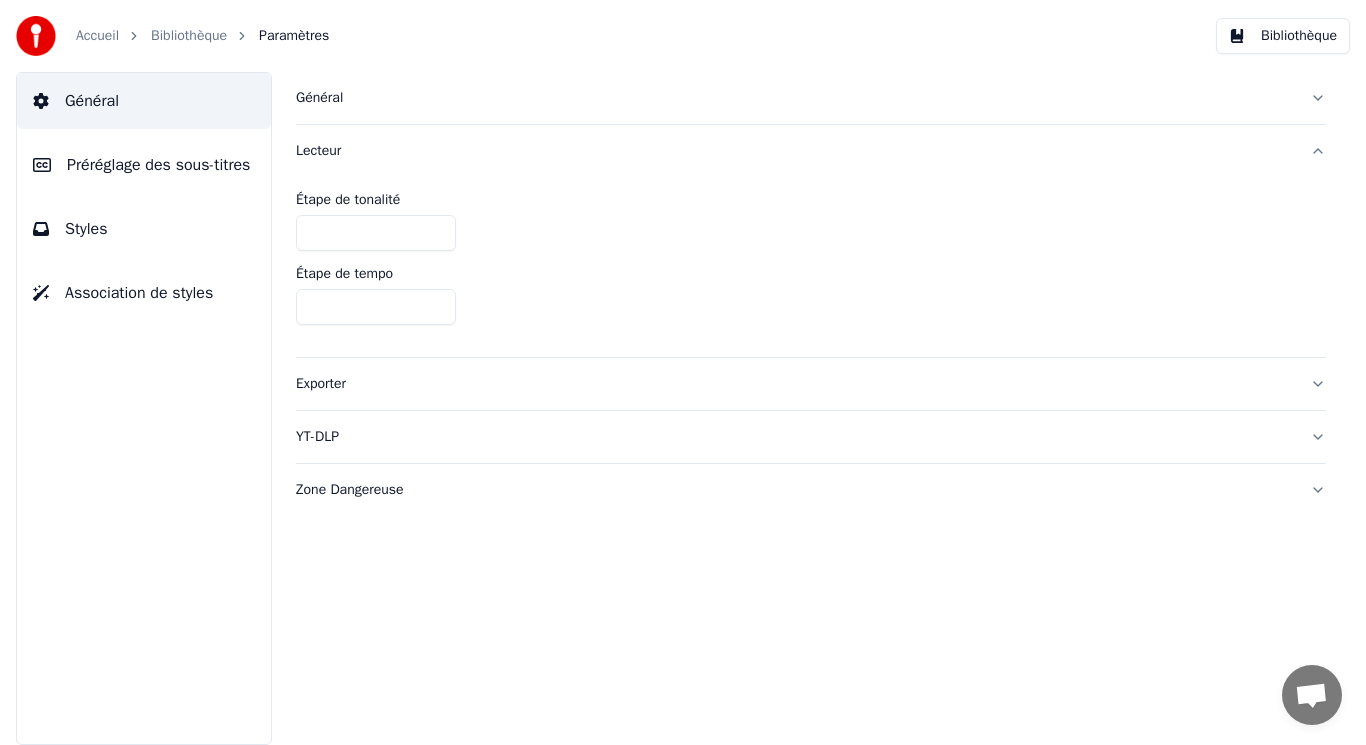 click on "Lecteur" at bounding box center [811, 151] 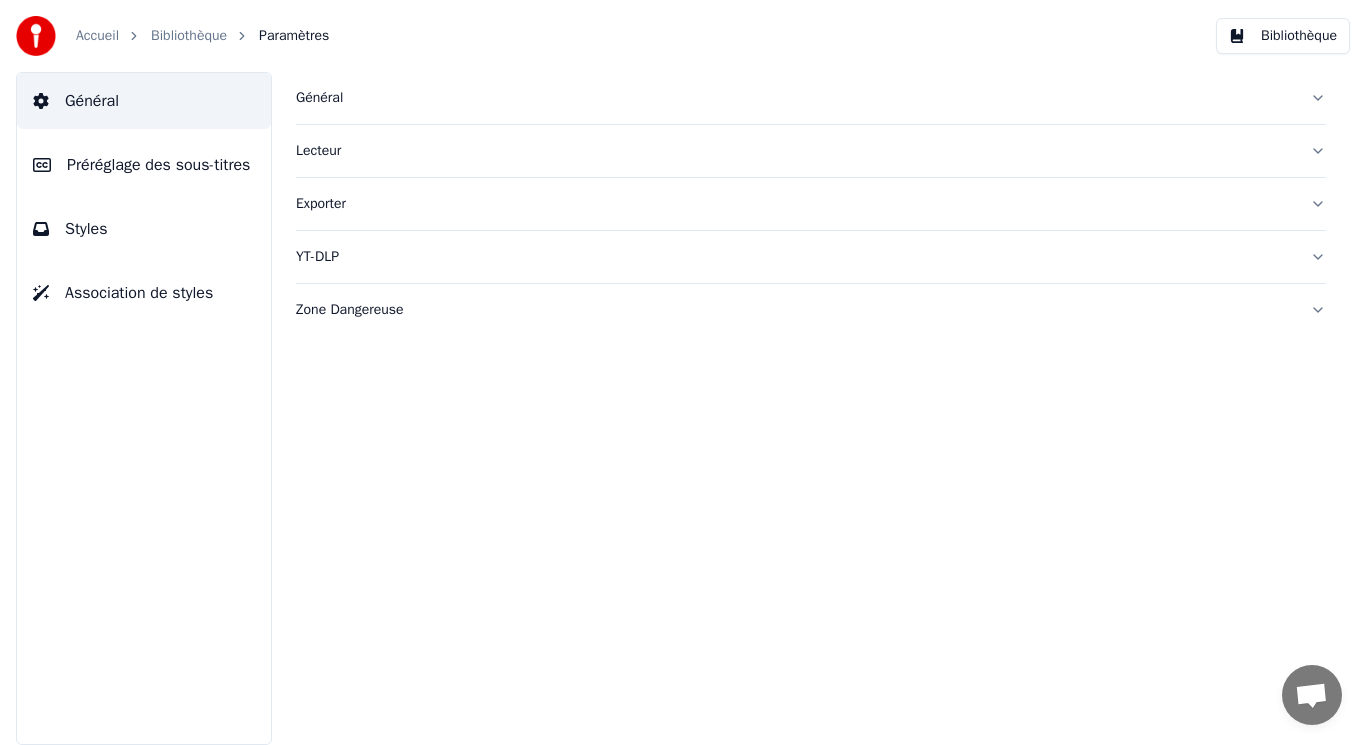 click on "Général" at bounding box center [811, 98] 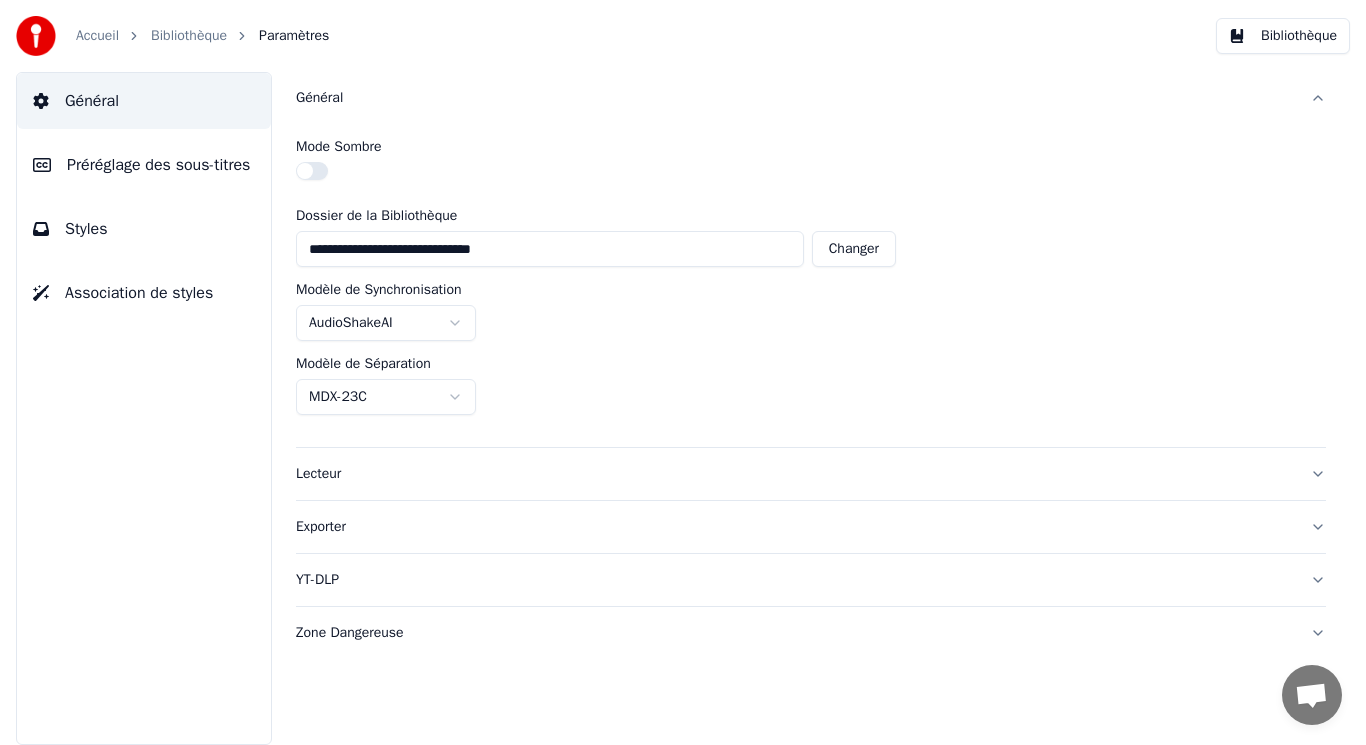click on "Styles" at bounding box center (86, 229) 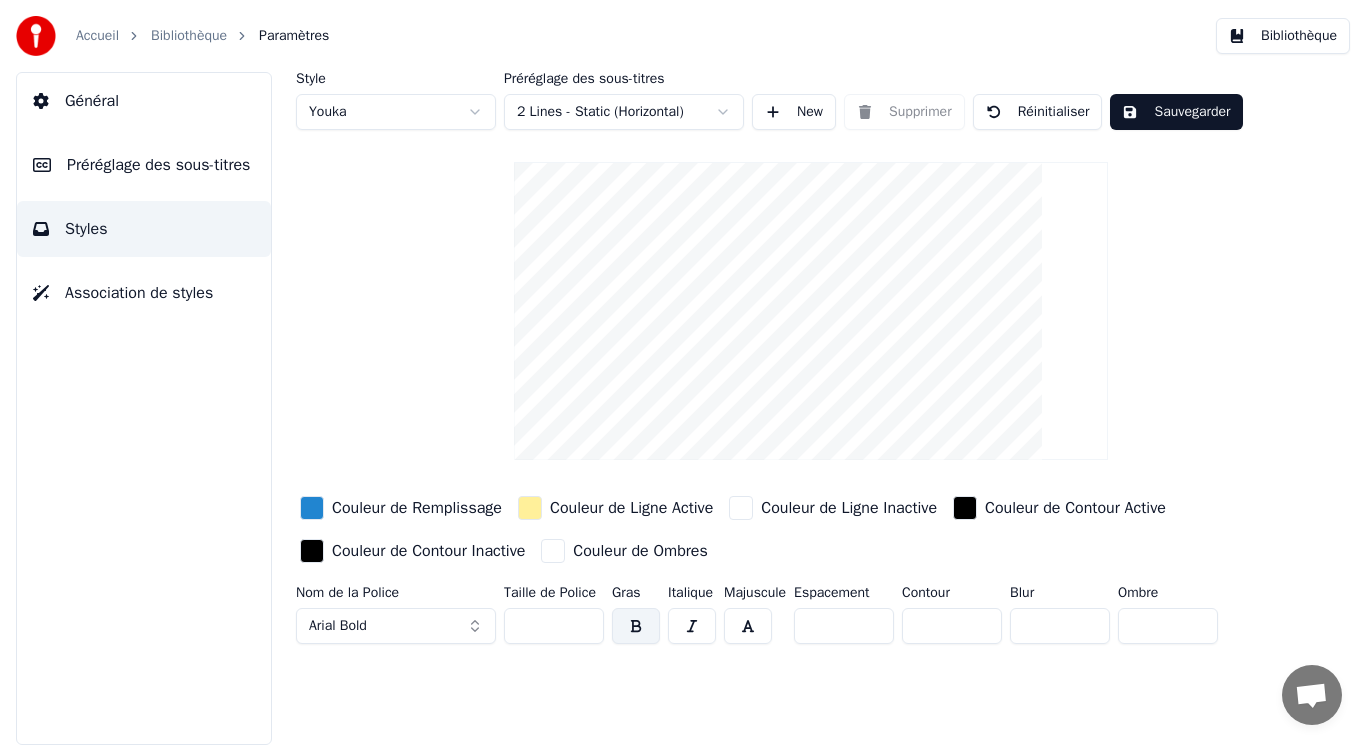 click on "Bibliothèque" at bounding box center [1283, 36] 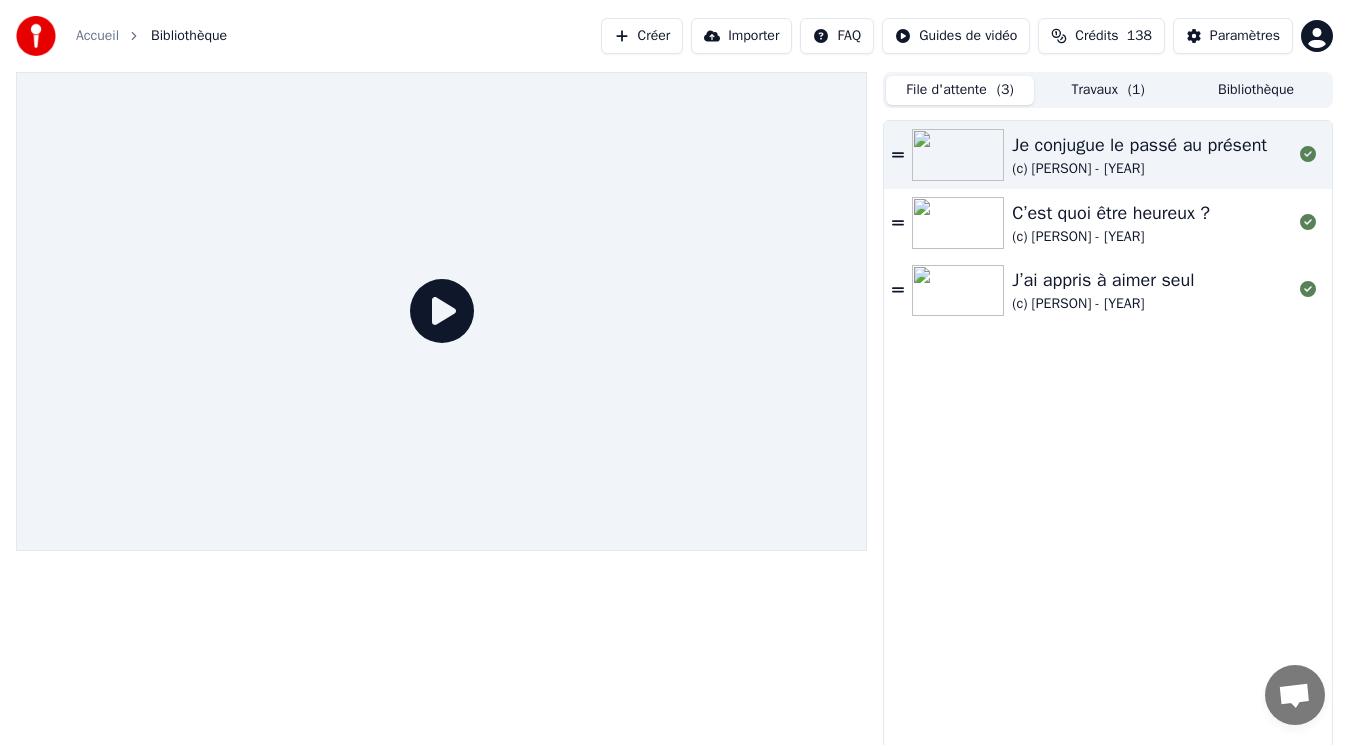 click on "File d'attente ( 3 )" at bounding box center (960, 90) 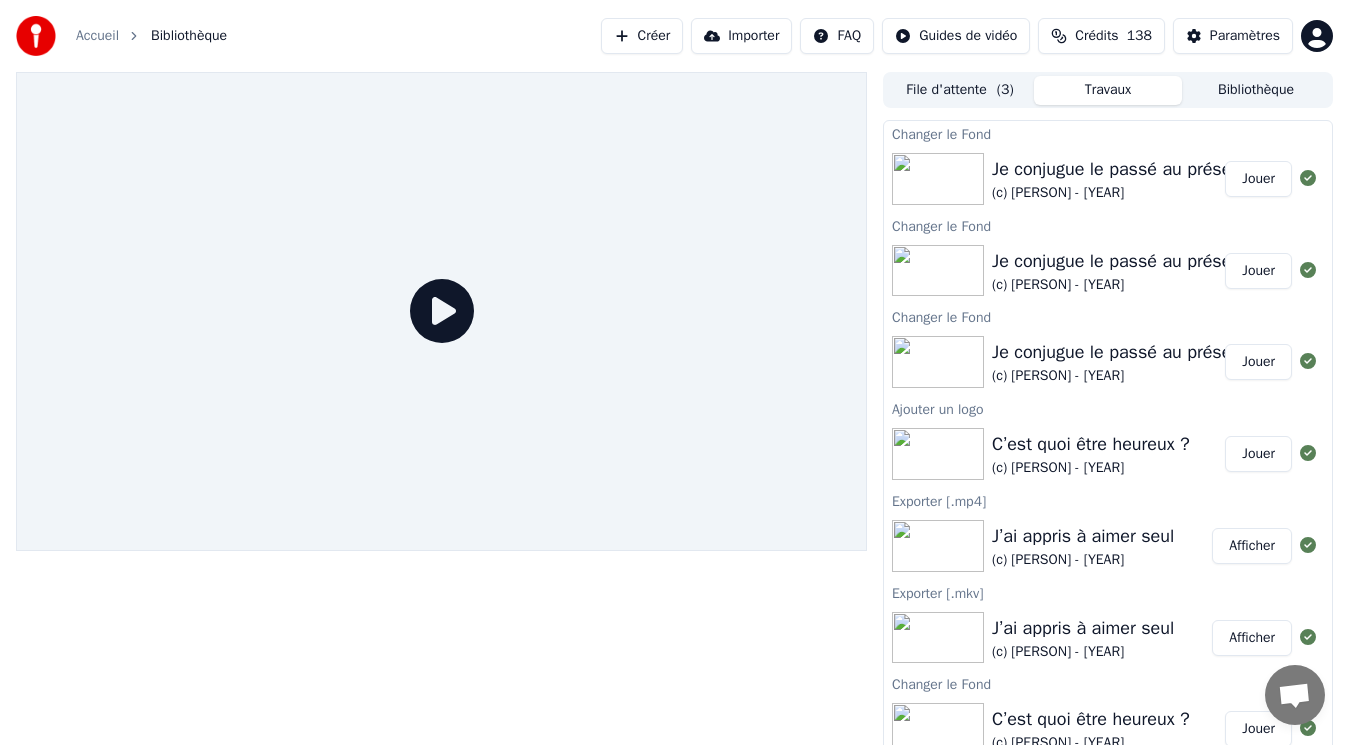 click on "Jouer" at bounding box center [1258, 179] 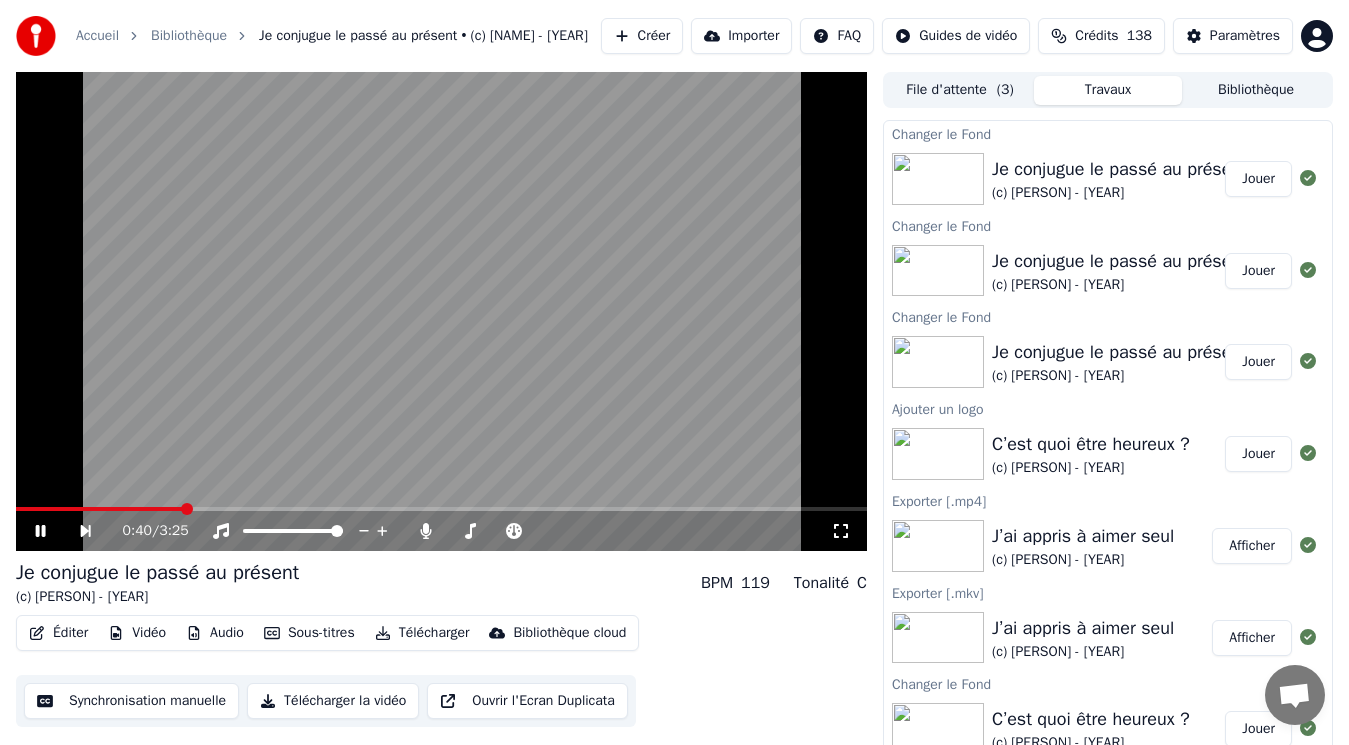 click 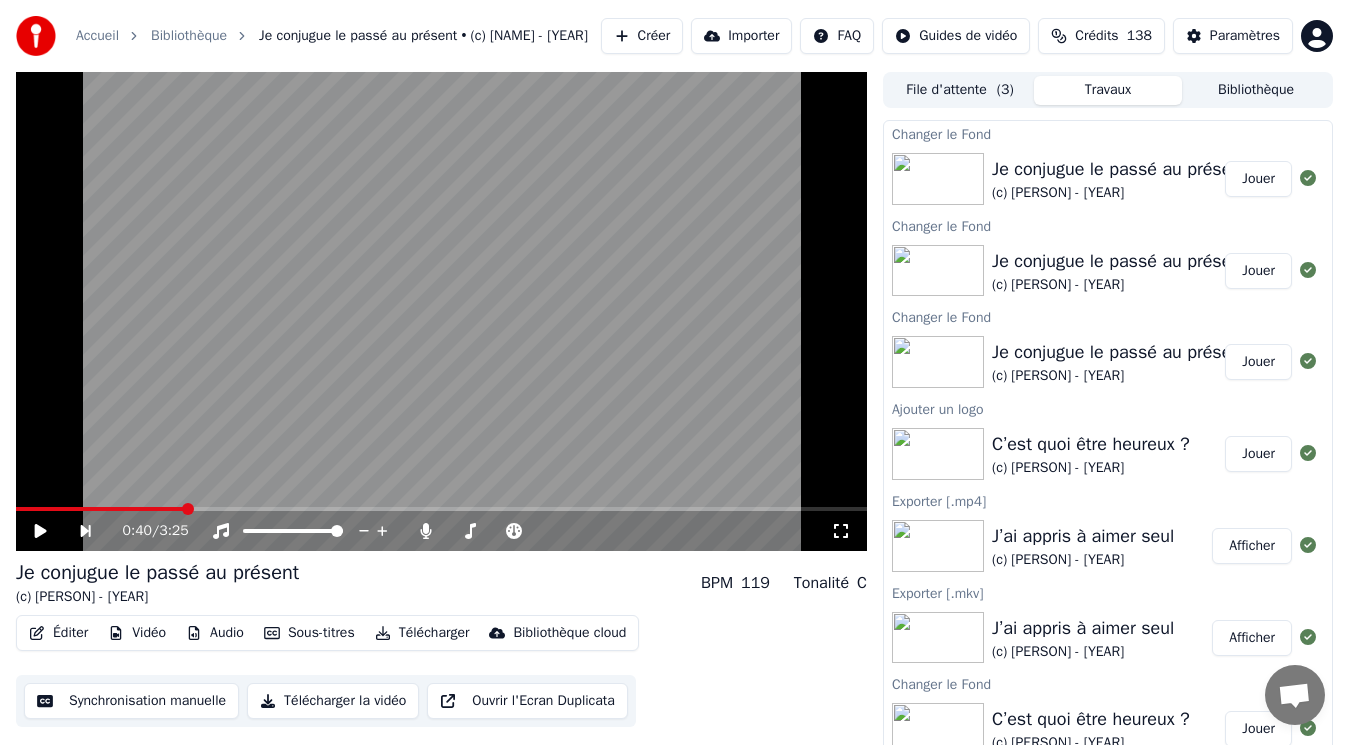 click on "Vidéo" at bounding box center (137, 633) 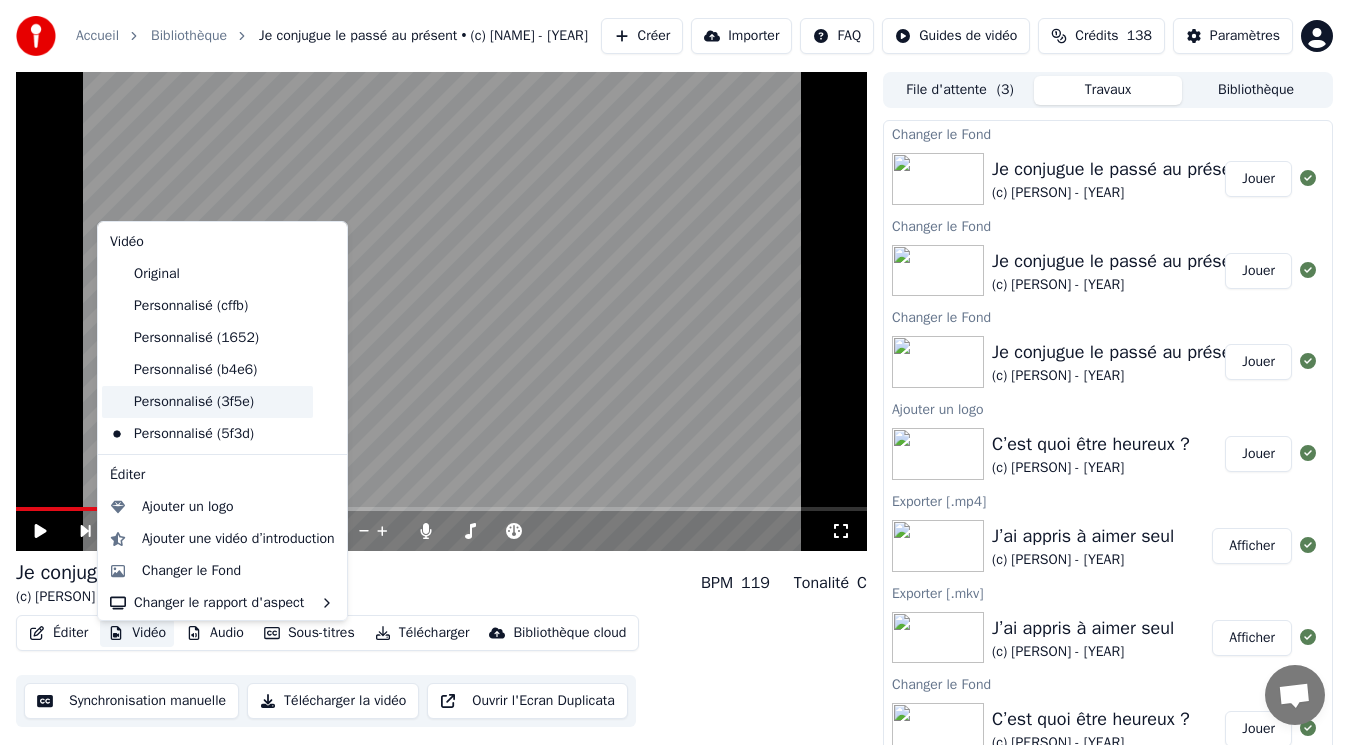 click on "Personnalisé (3f5e)" at bounding box center (207, 402) 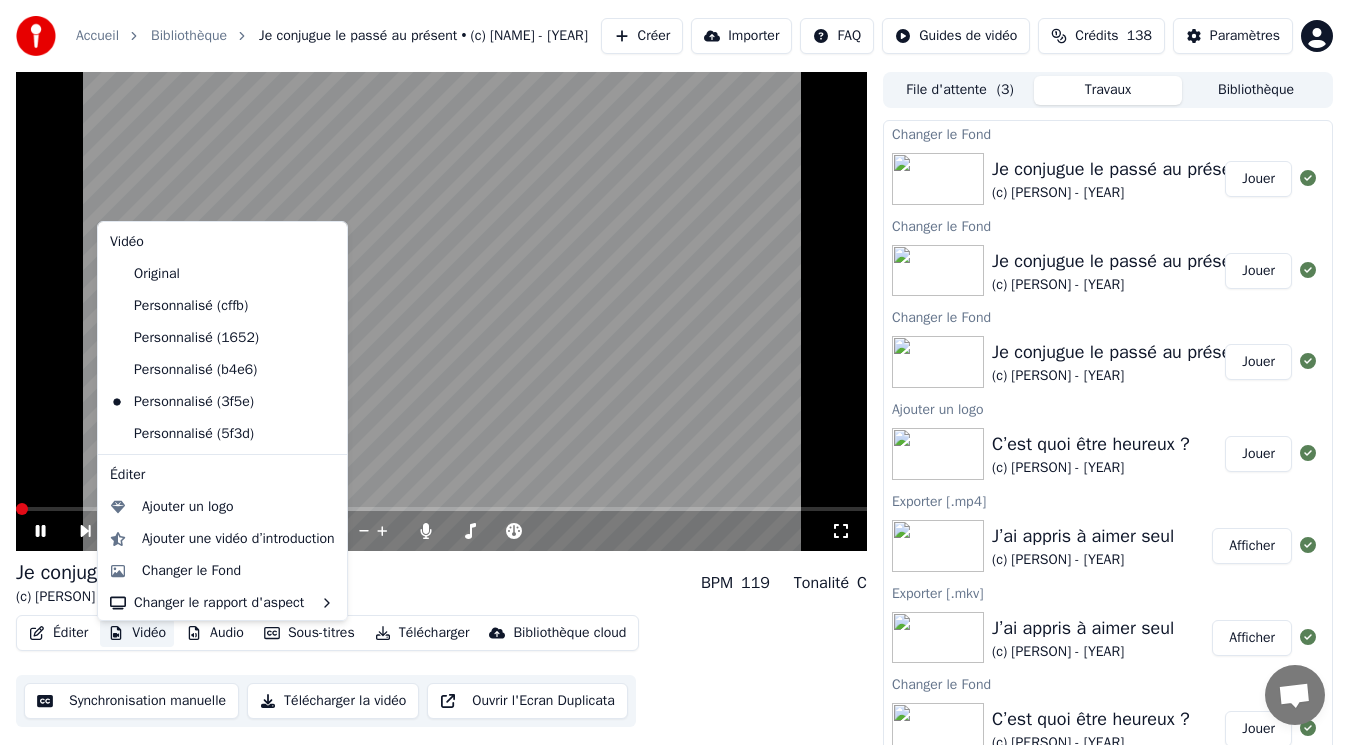 click on "Vidéo" at bounding box center (137, 633) 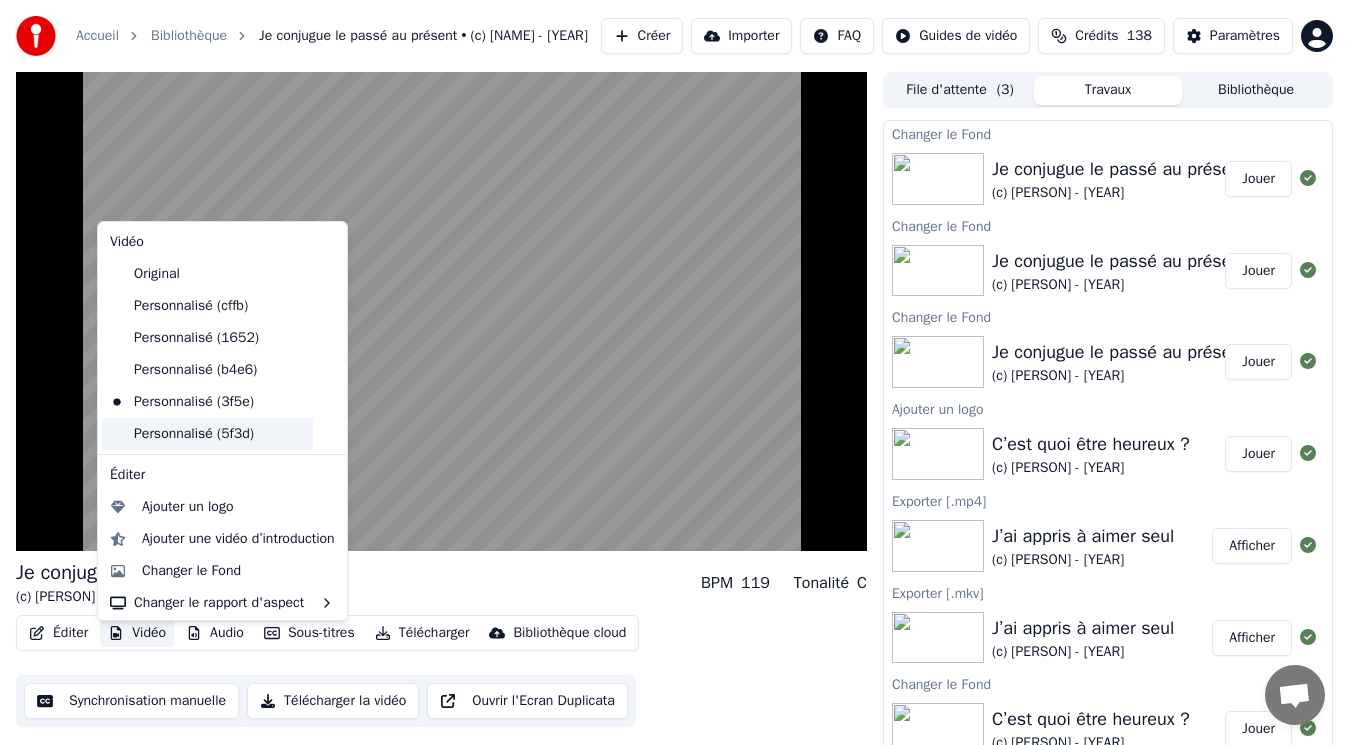click on "Personnalisé (5f3d)" at bounding box center [207, 434] 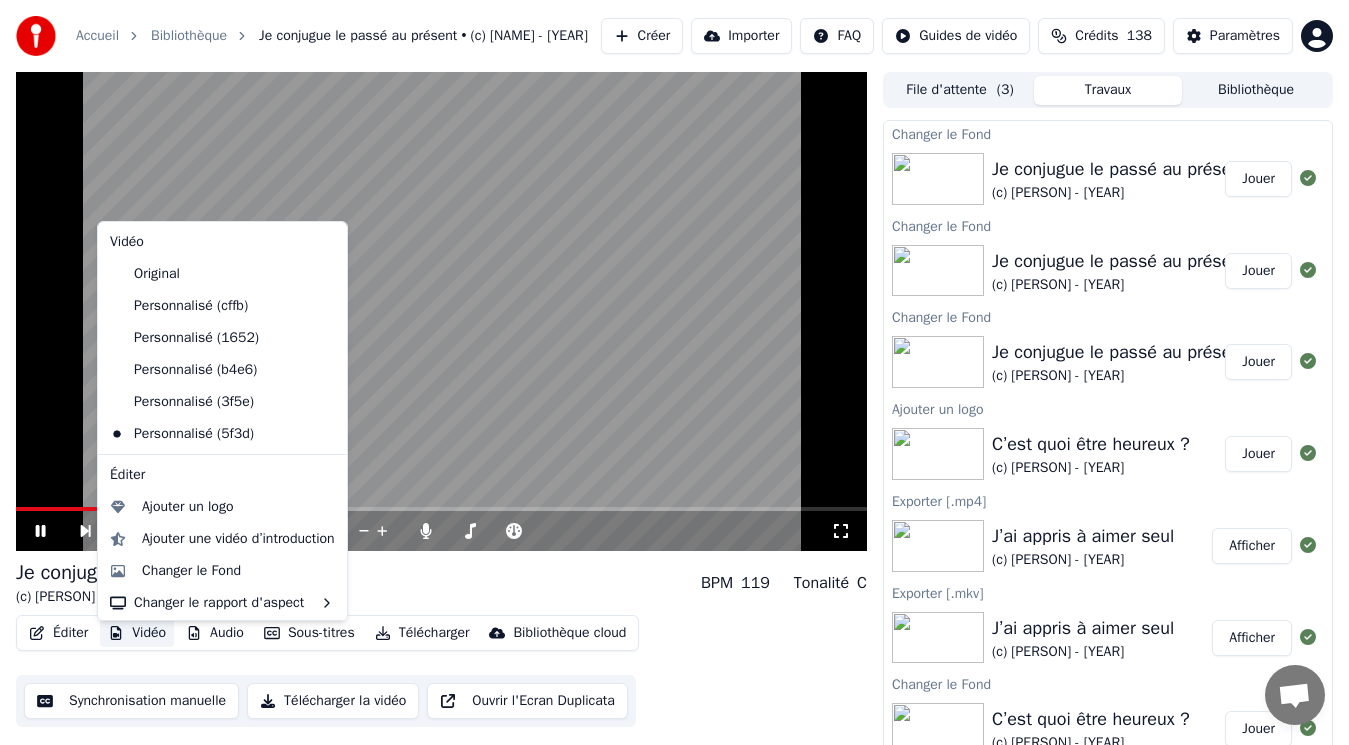 click on "Vidéo" at bounding box center [137, 633] 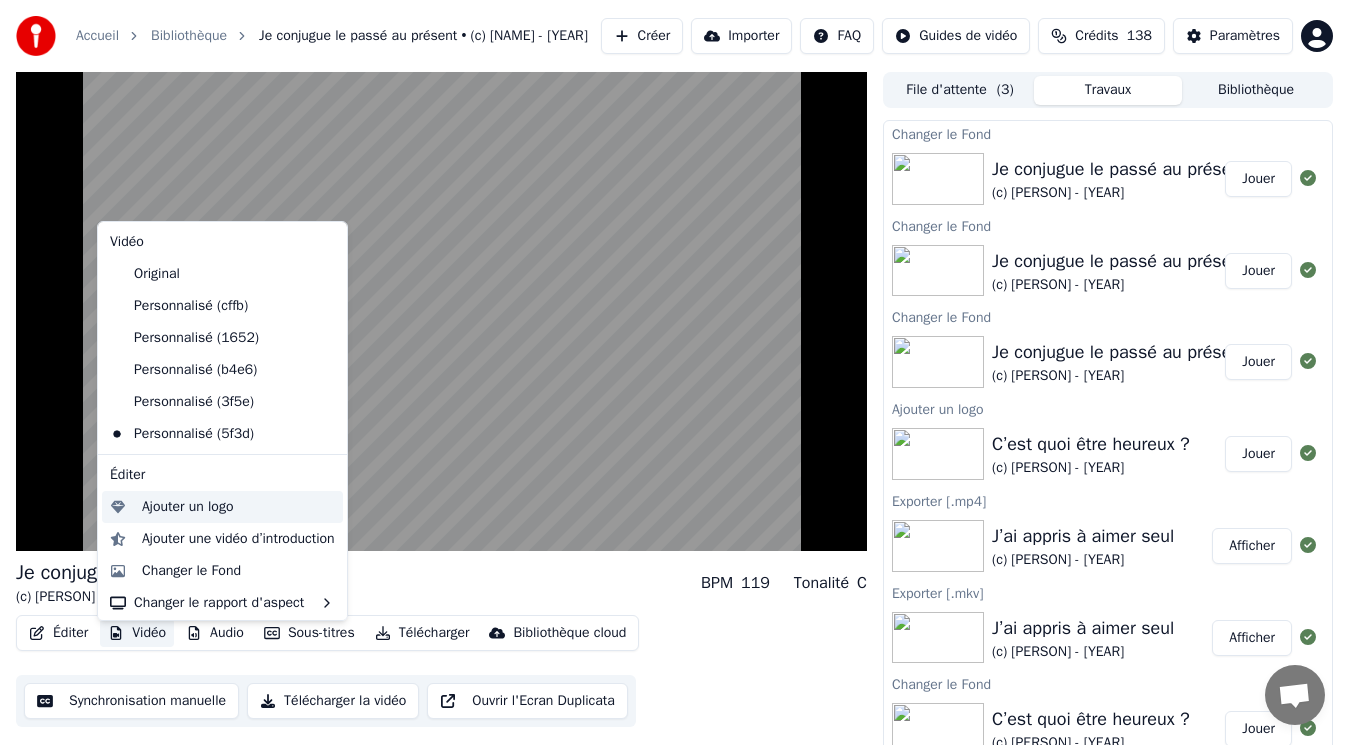 click on "Ajouter un logo" at bounding box center (187, 507) 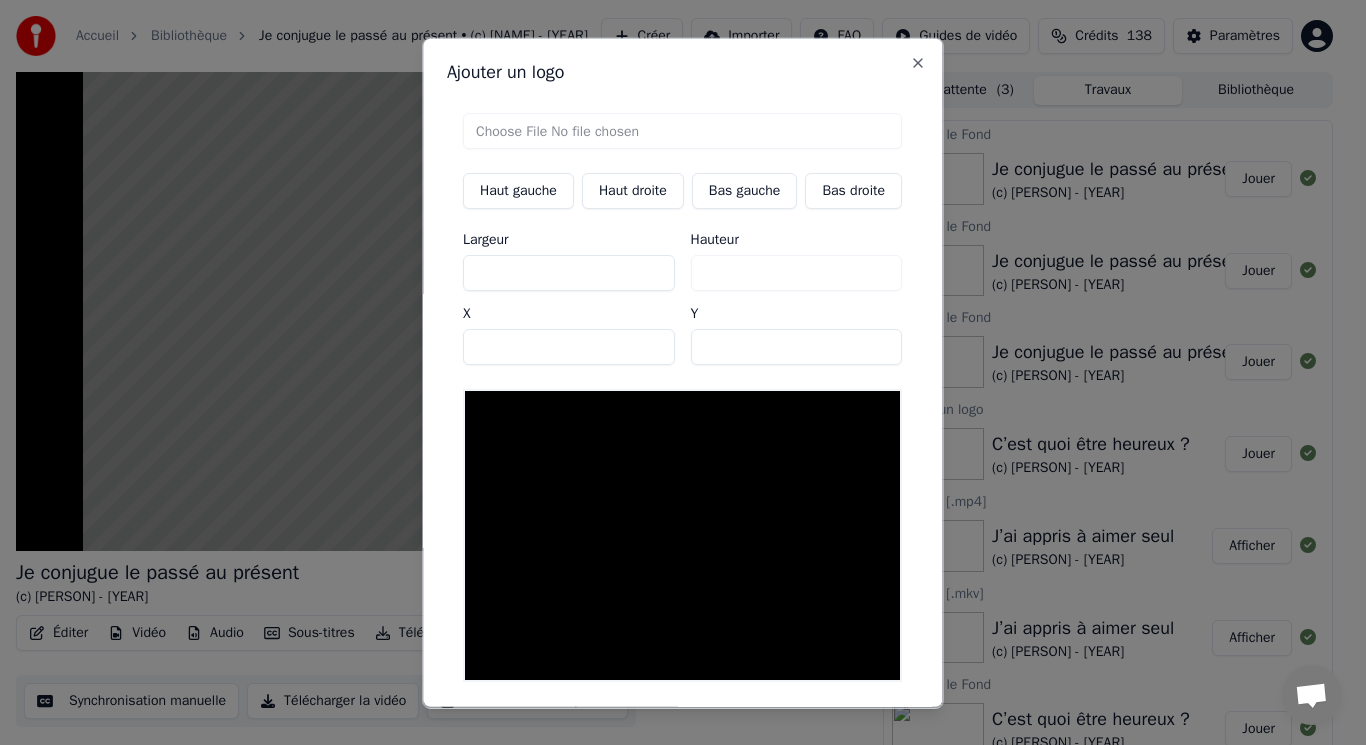 click at bounding box center (682, 130) 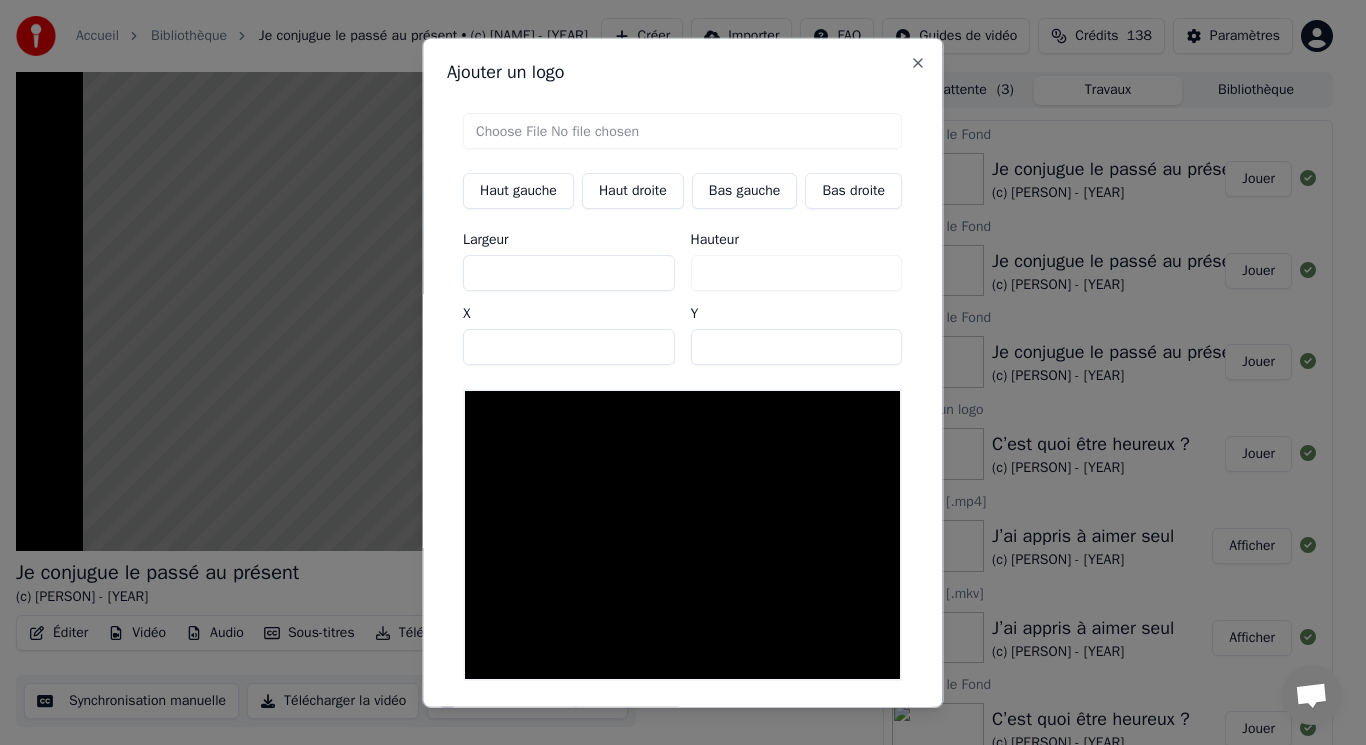 type on "**********" 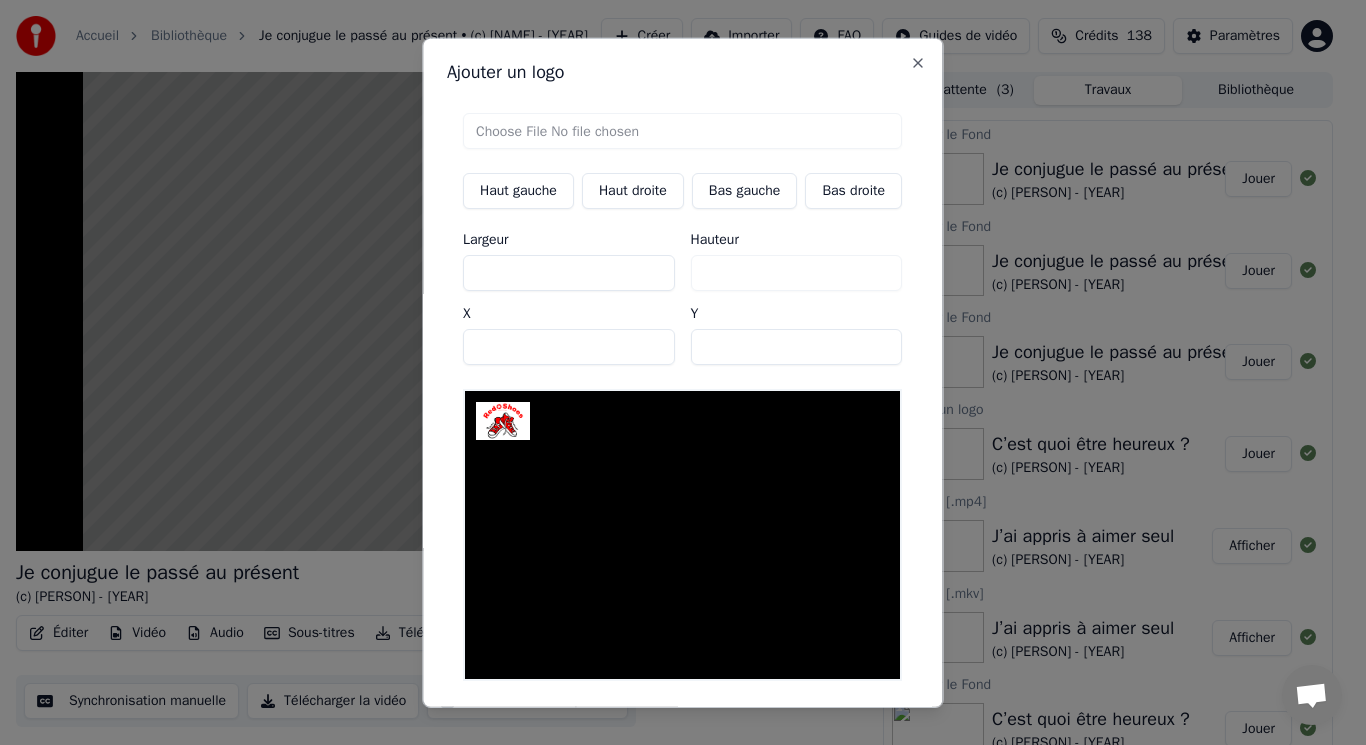 type on "***" 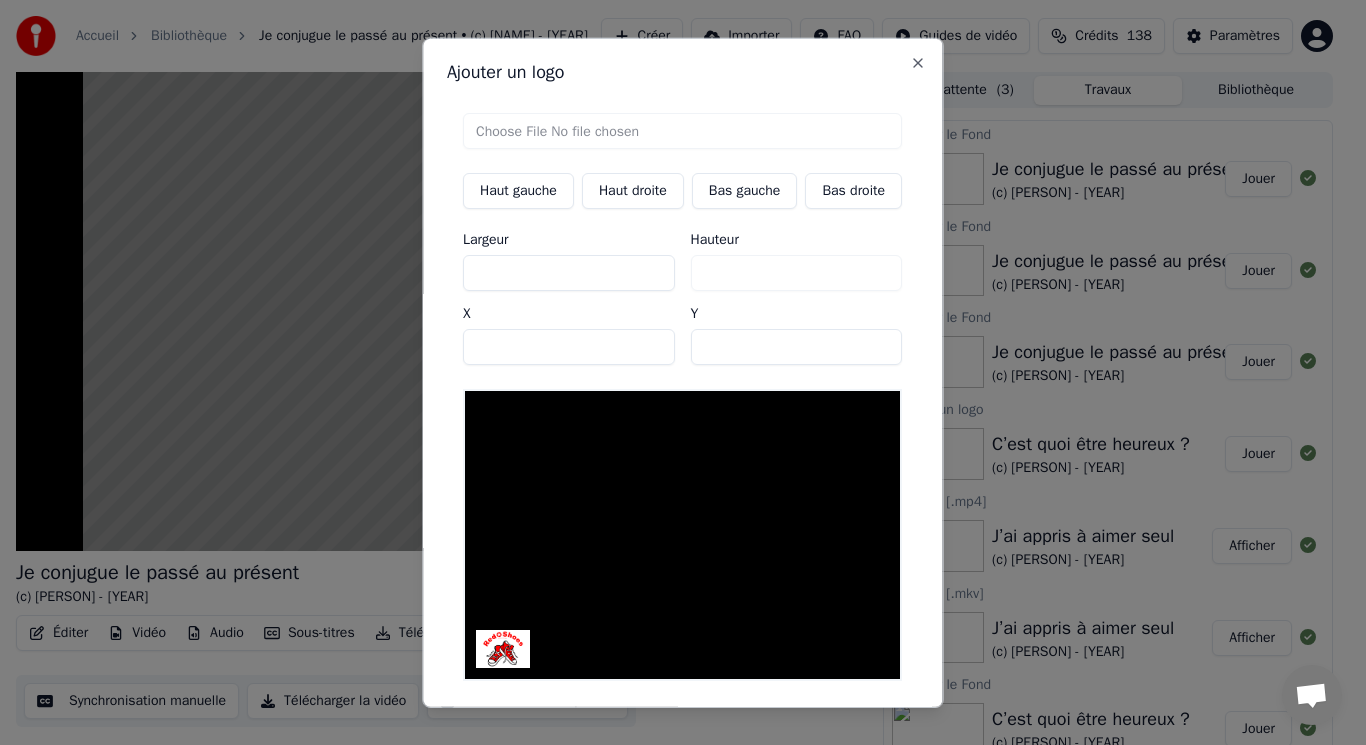 scroll, scrollTop: 84, scrollLeft: 0, axis: vertical 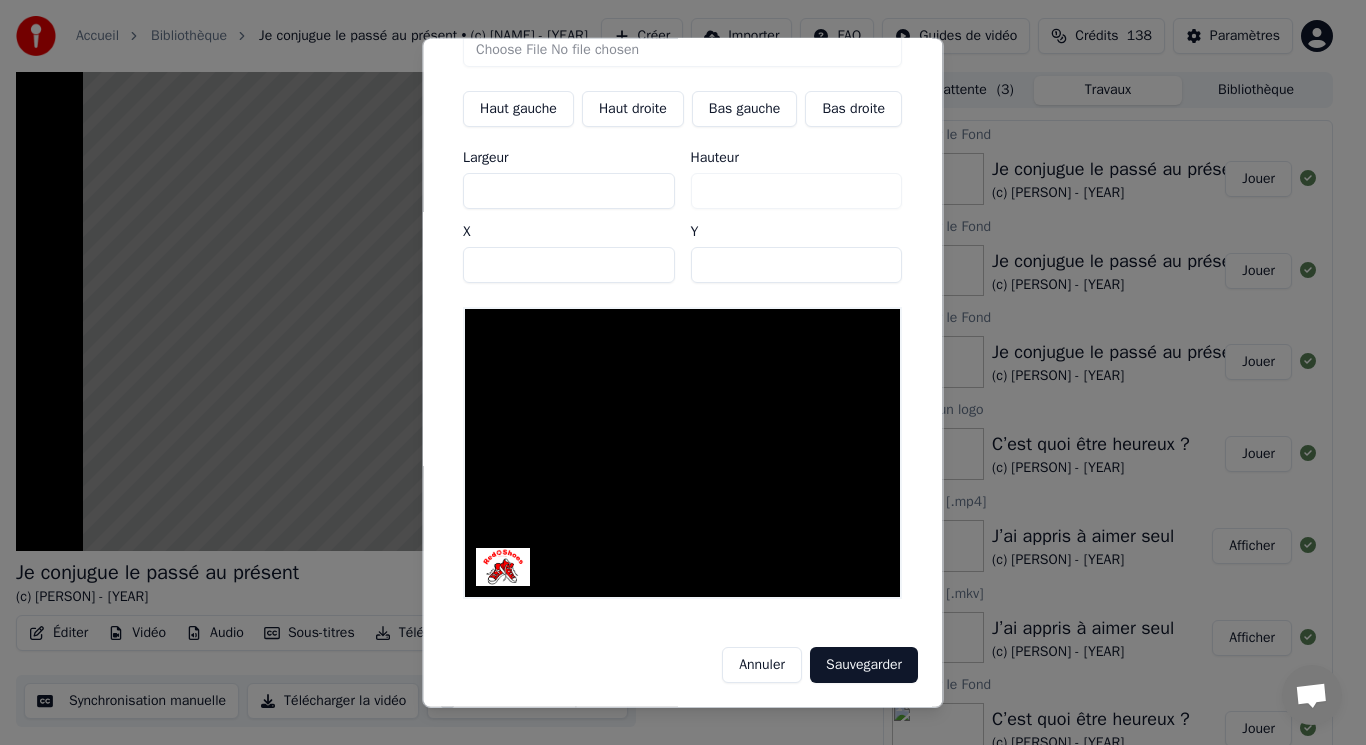 click on "Sauvegarder" at bounding box center [864, 665] 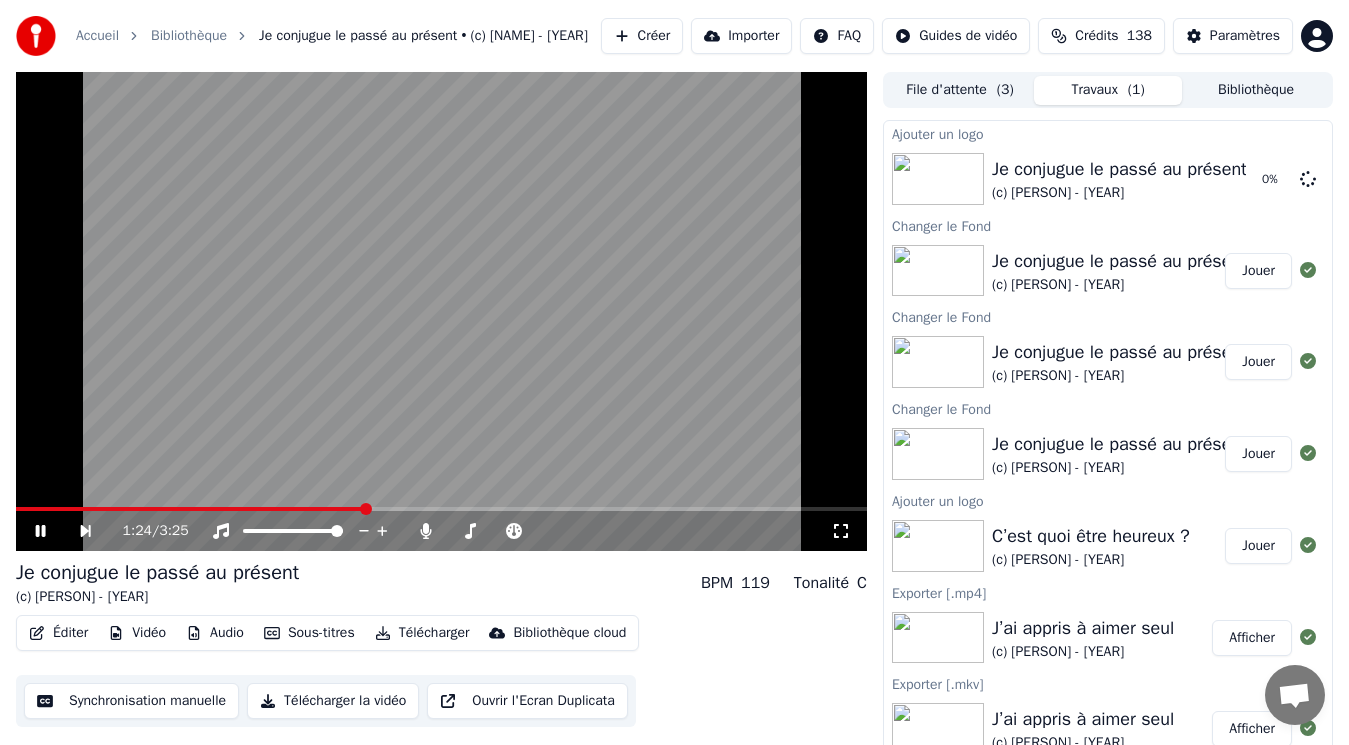 click 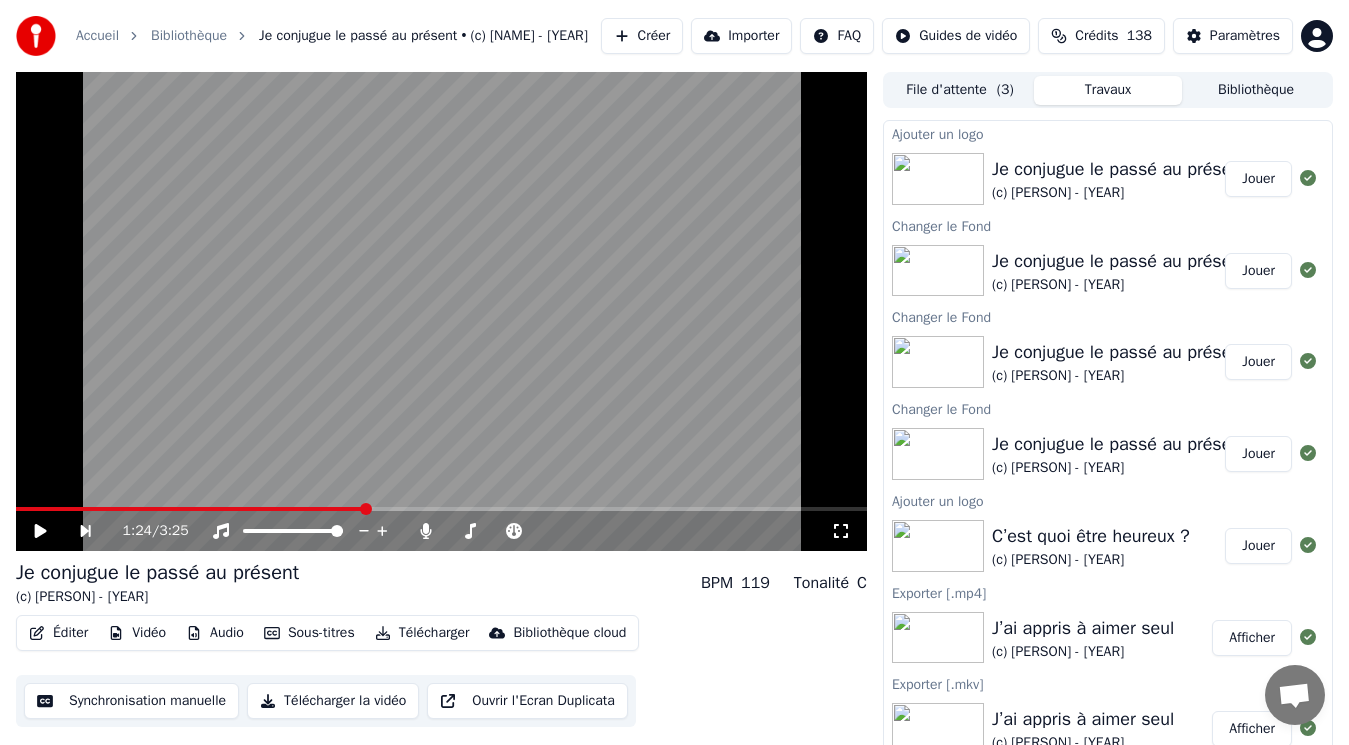 click on "Jouer" at bounding box center (1258, 179) 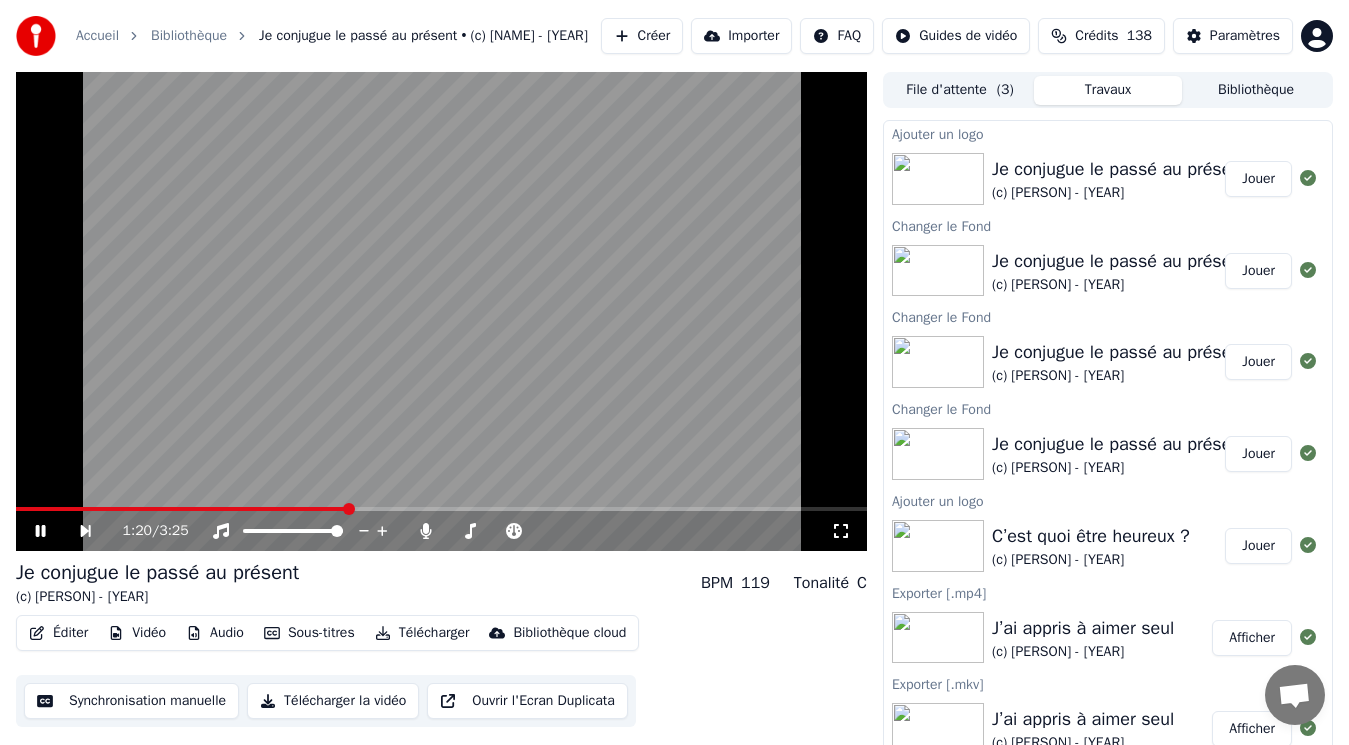 click at bounding box center (182, 509) 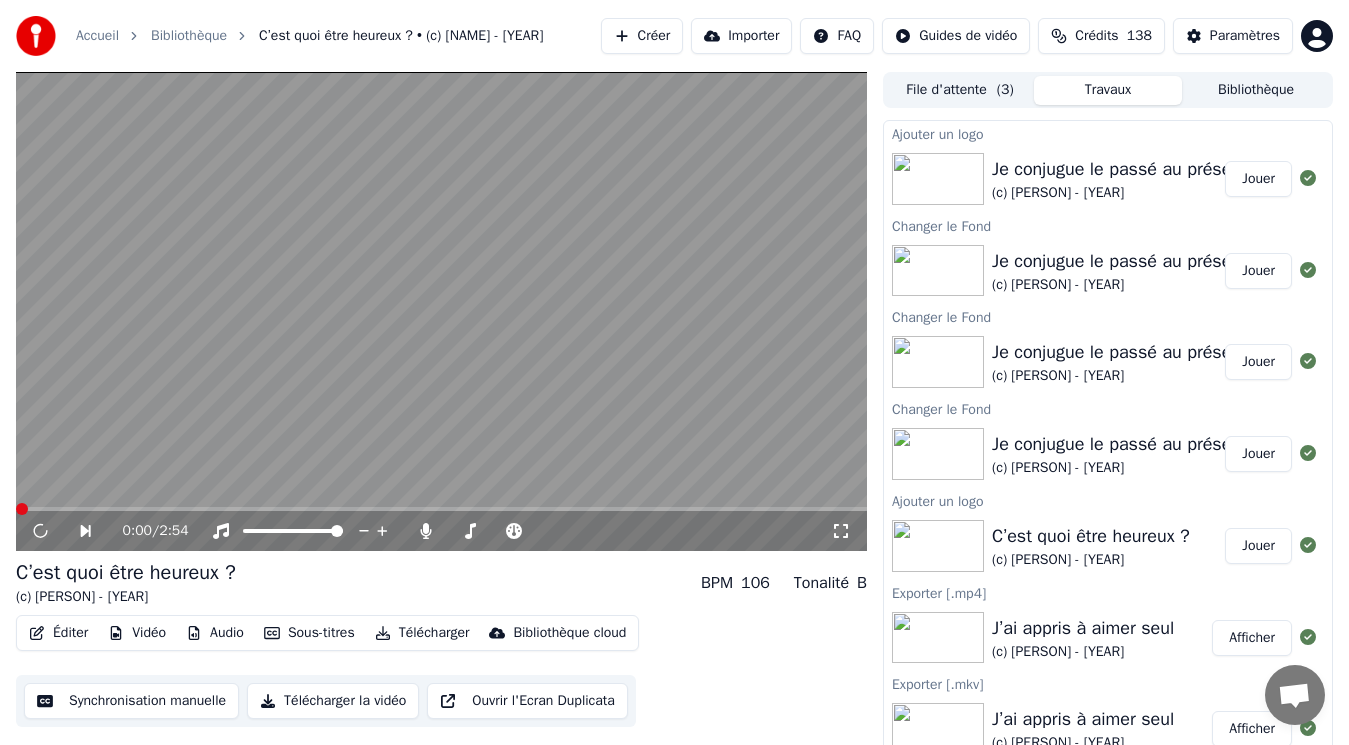 click on "Créer" at bounding box center [642, 36] 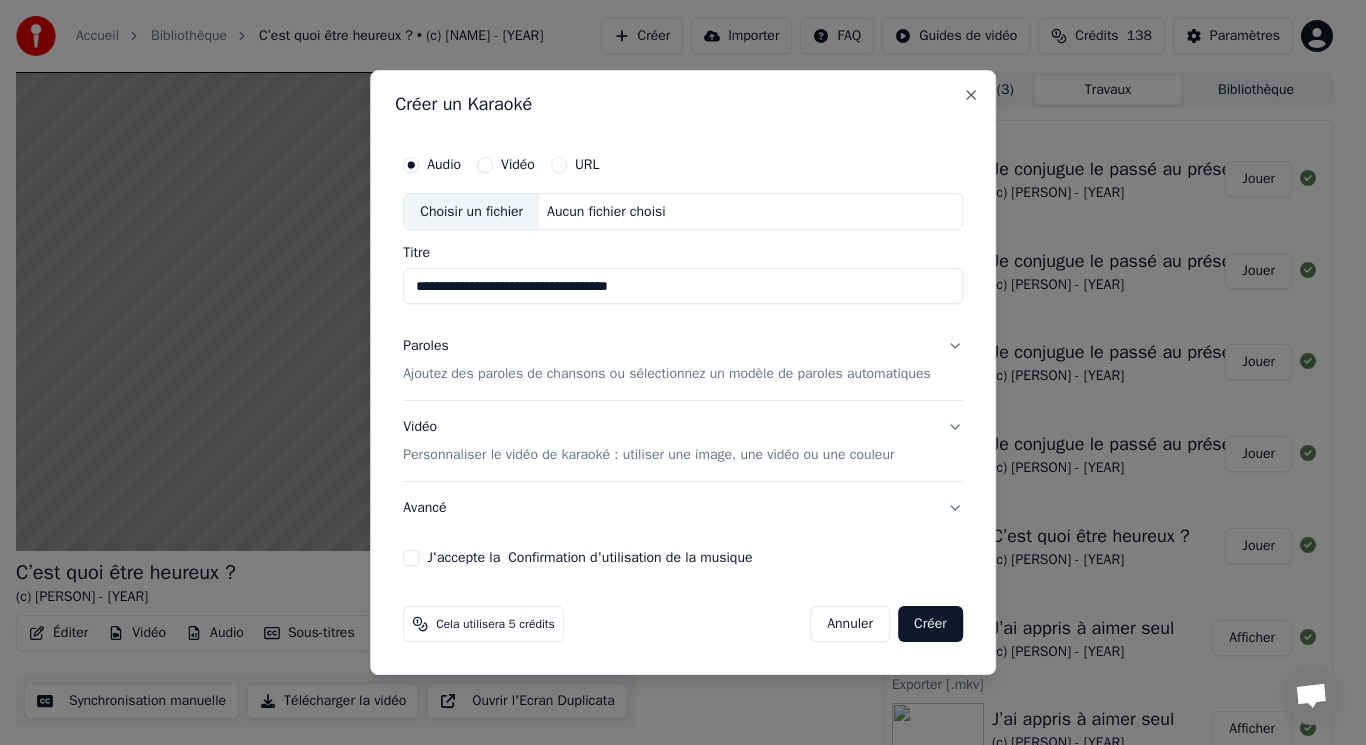 click on "Choisir un fichier" at bounding box center [471, 212] 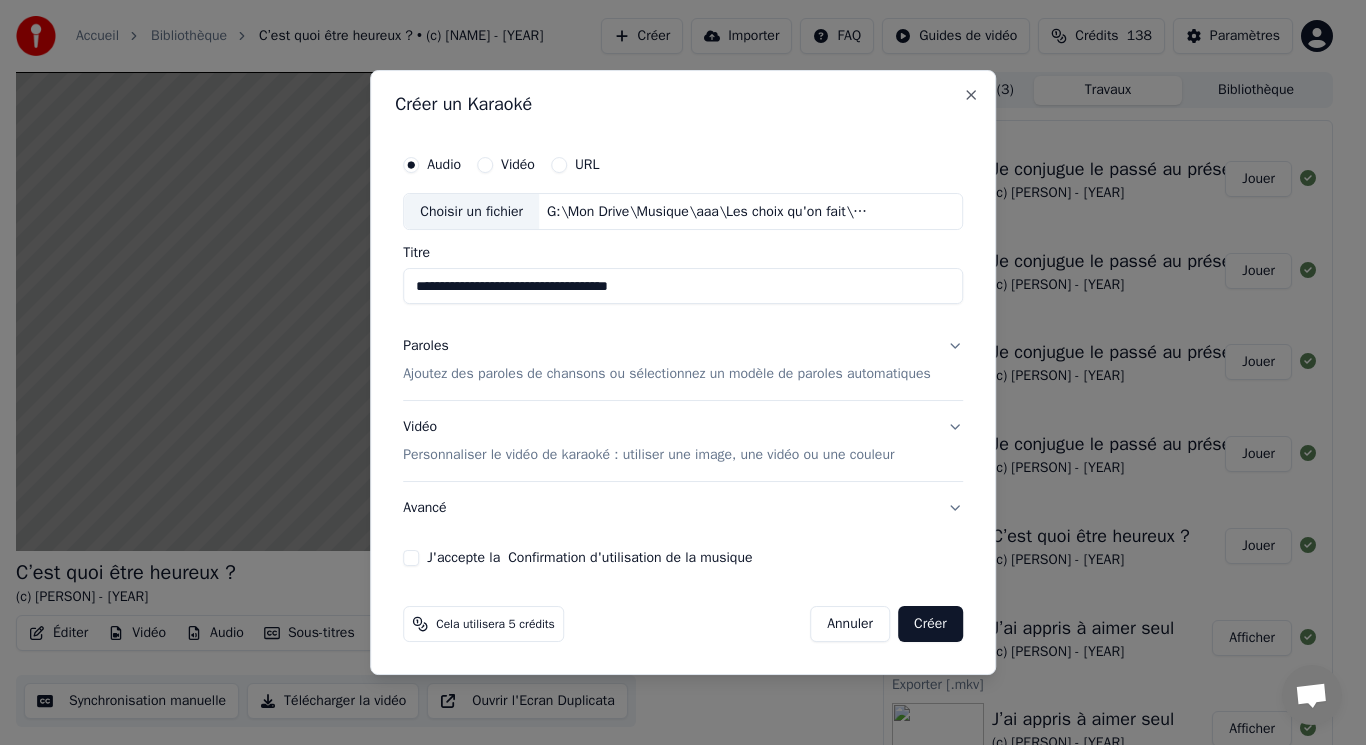 type on "**********" 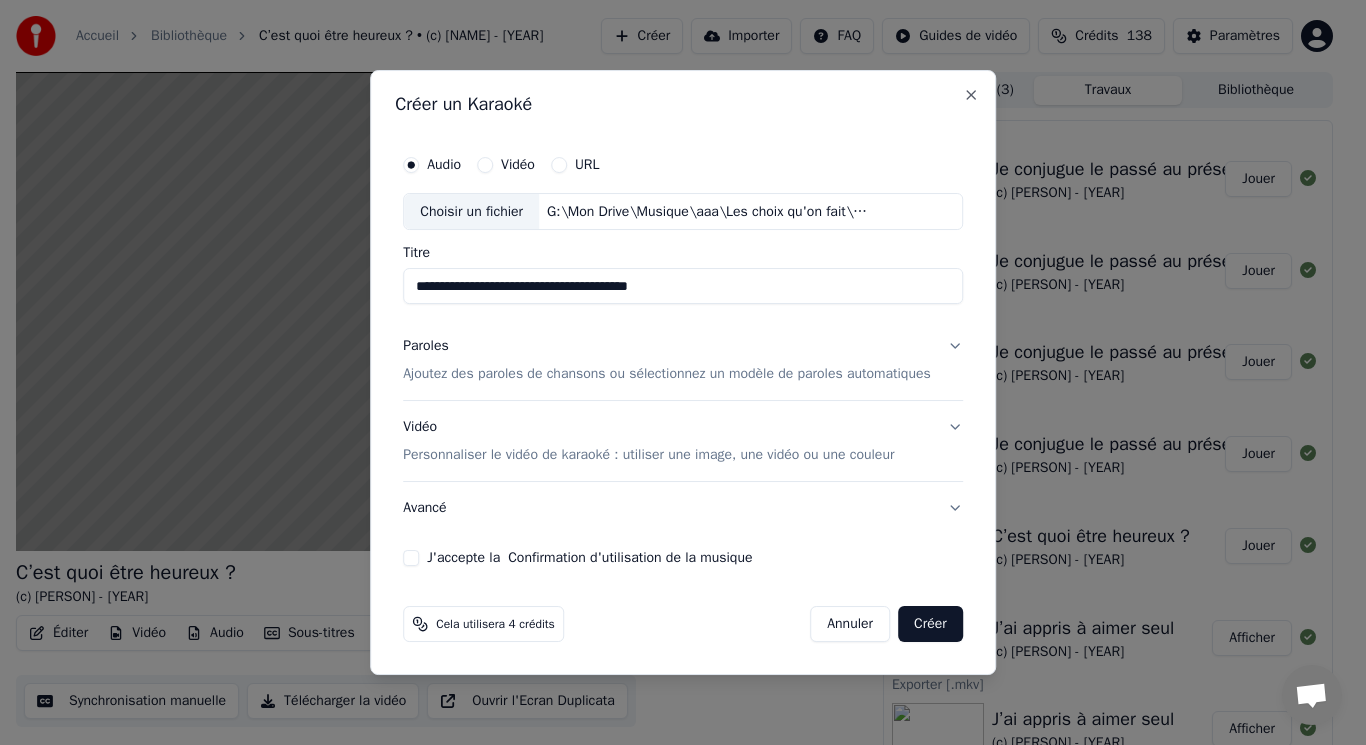 click on "Ajoutez des paroles de chansons ou sélectionnez un modèle de paroles automatiques" at bounding box center [667, 375] 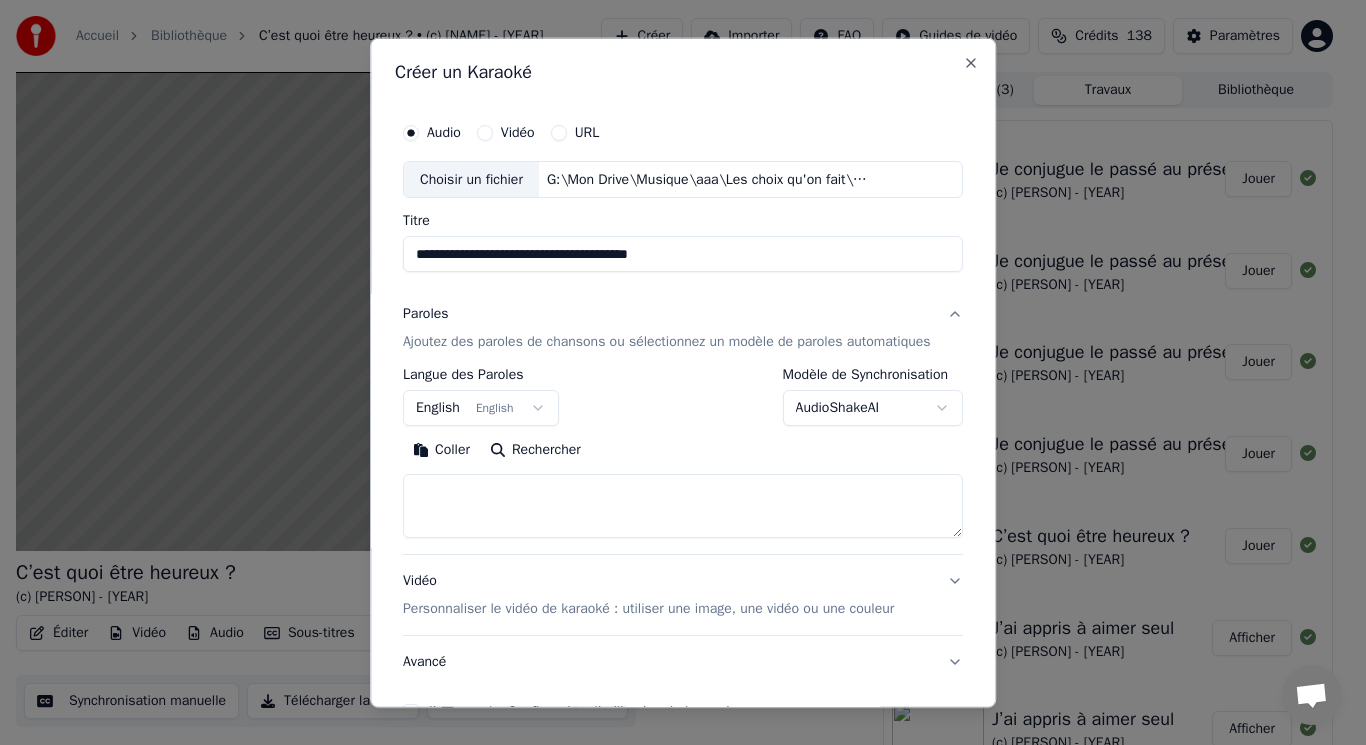 click on "English English" at bounding box center (481, 408) 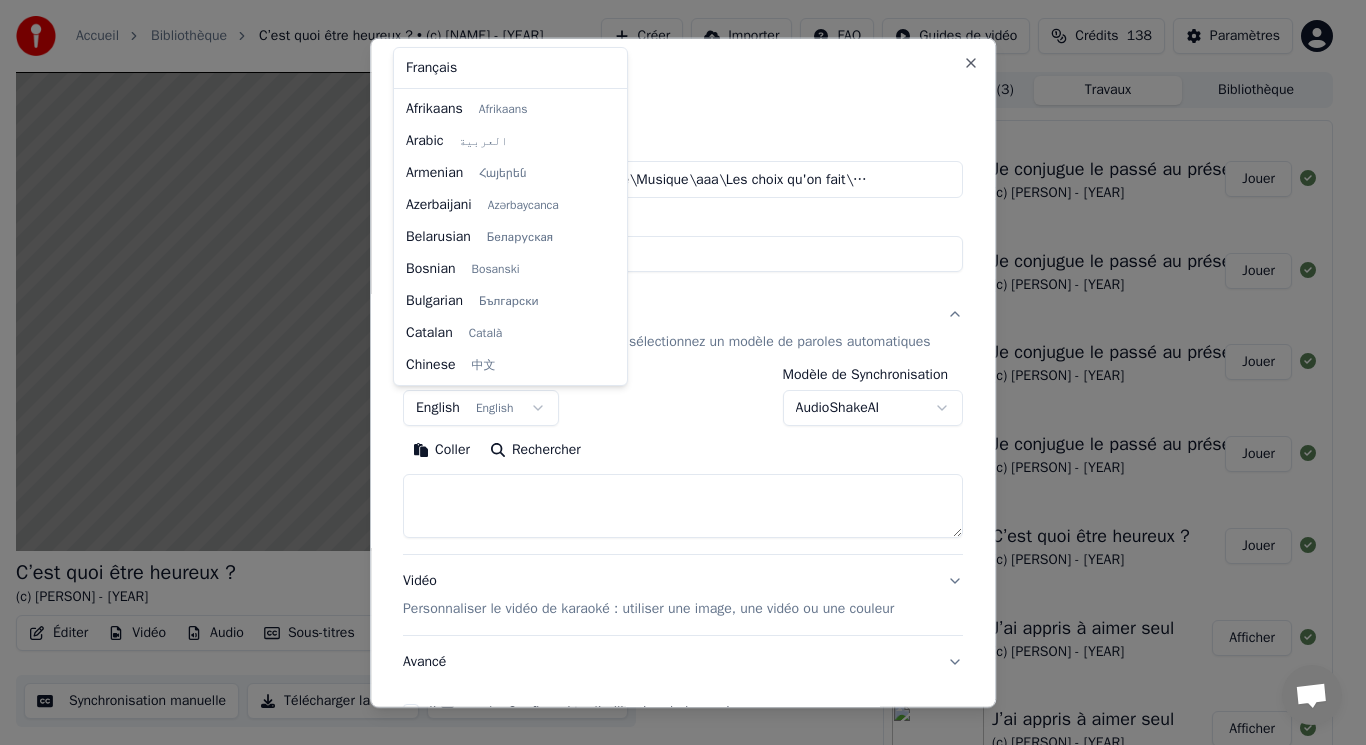 scroll, scrollTop: 160, scrollLeft: 0, axis: vertical 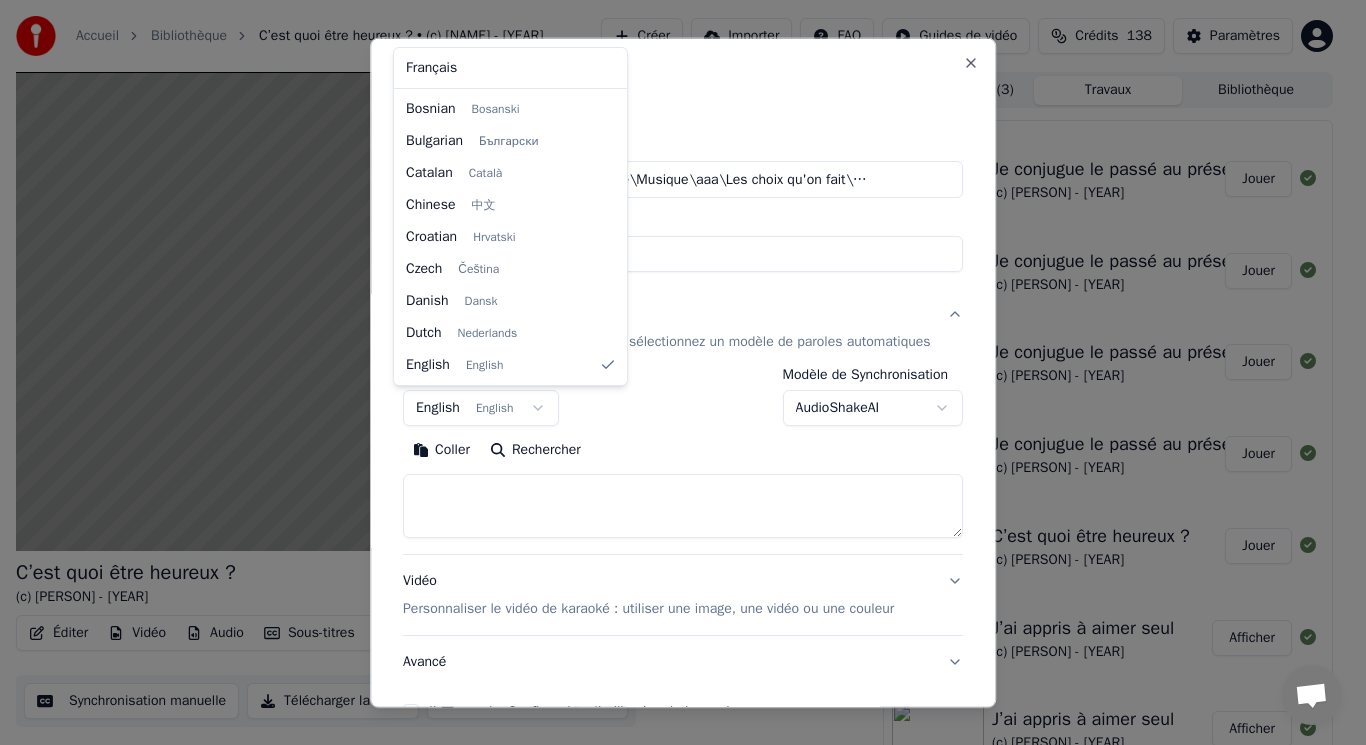 select on "**" 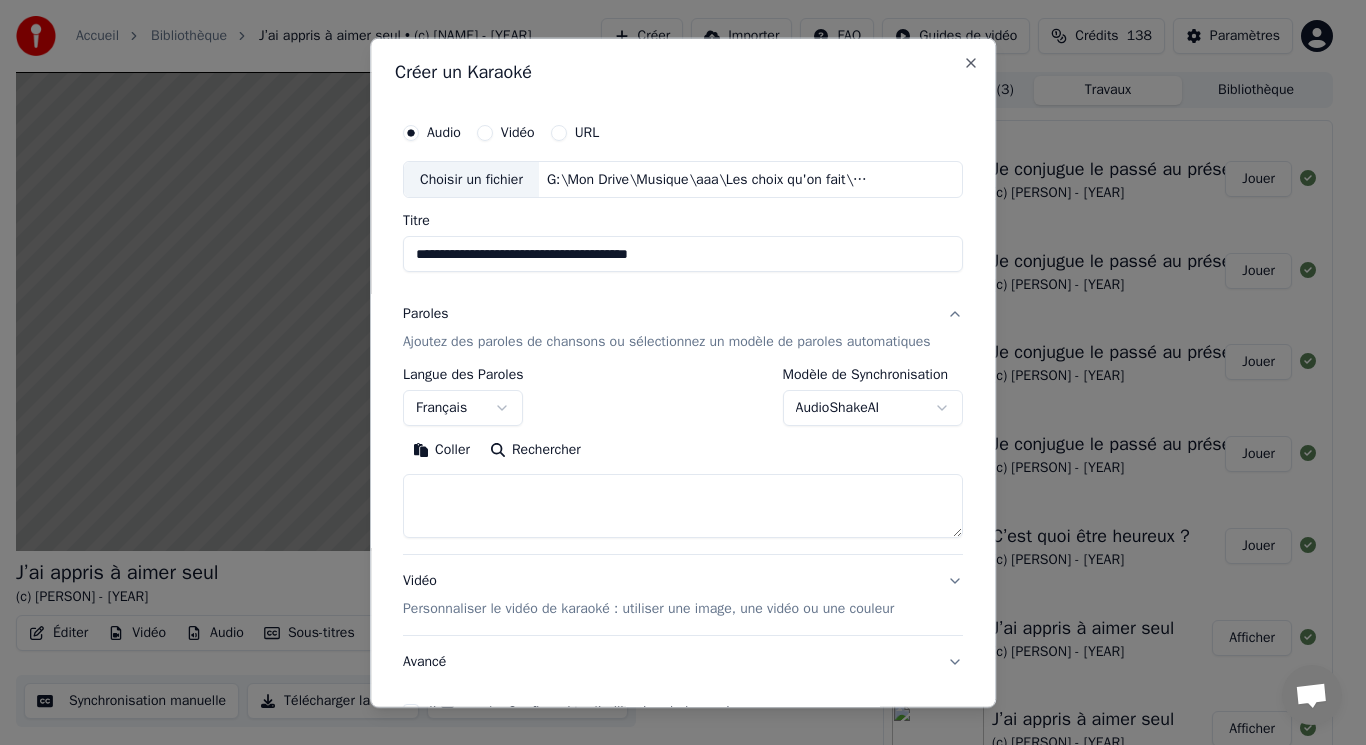 click at bounding box center [683, 506] 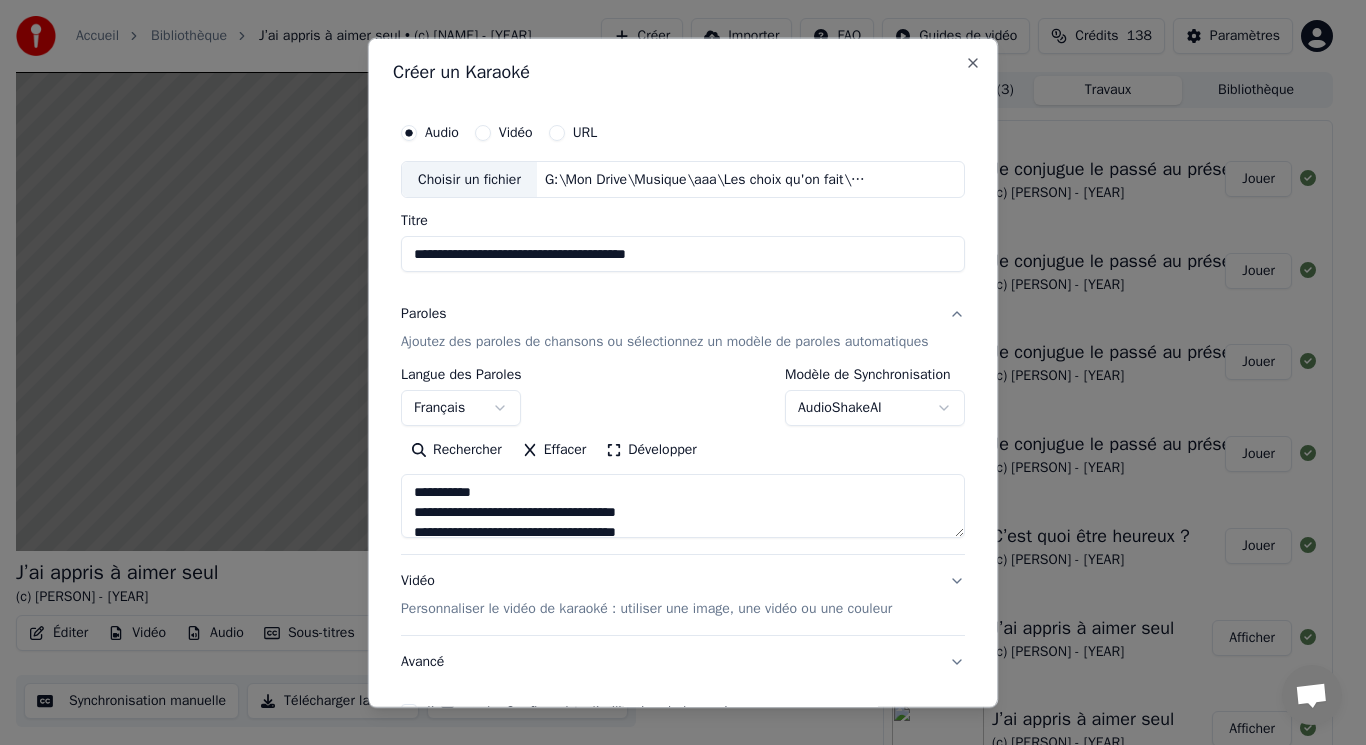click at bounding box center (683, 506) 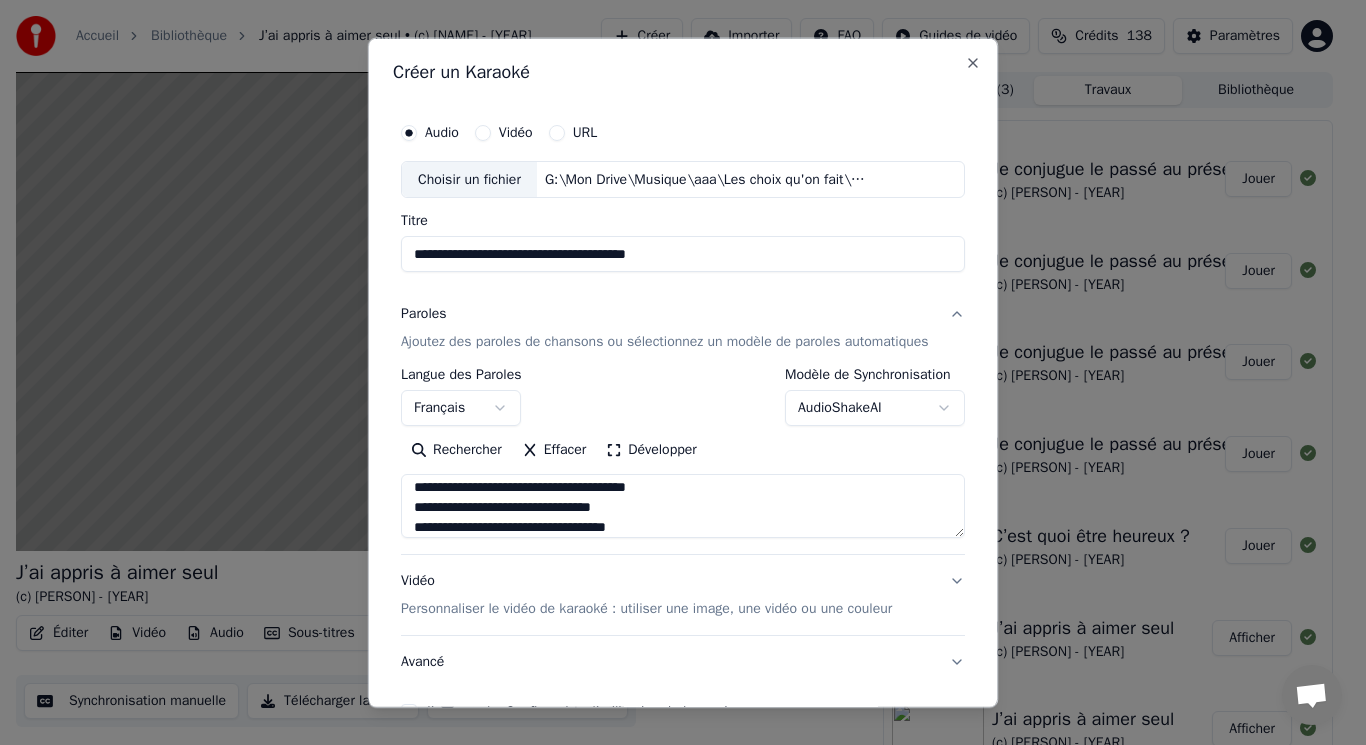 scroll, scrollTop: 785, scrollLeft: 0, axis: vertical 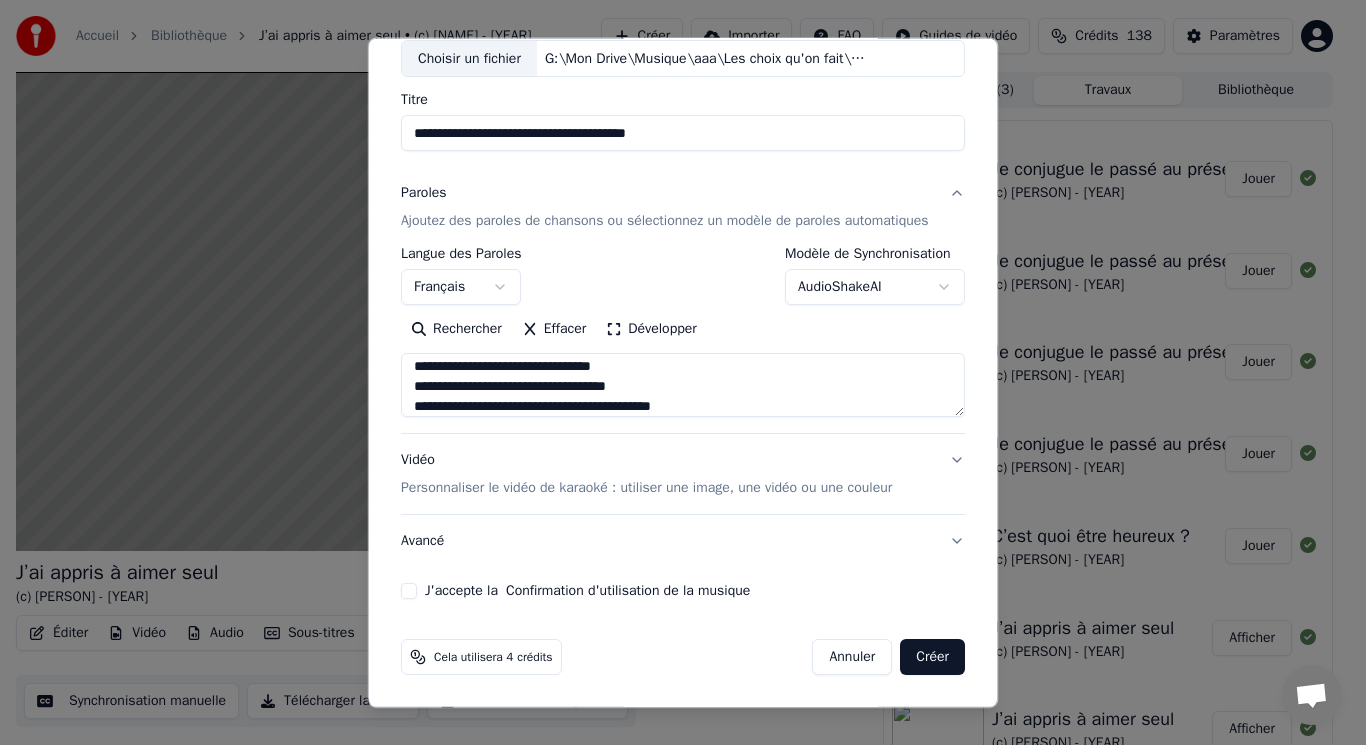type on "**********" 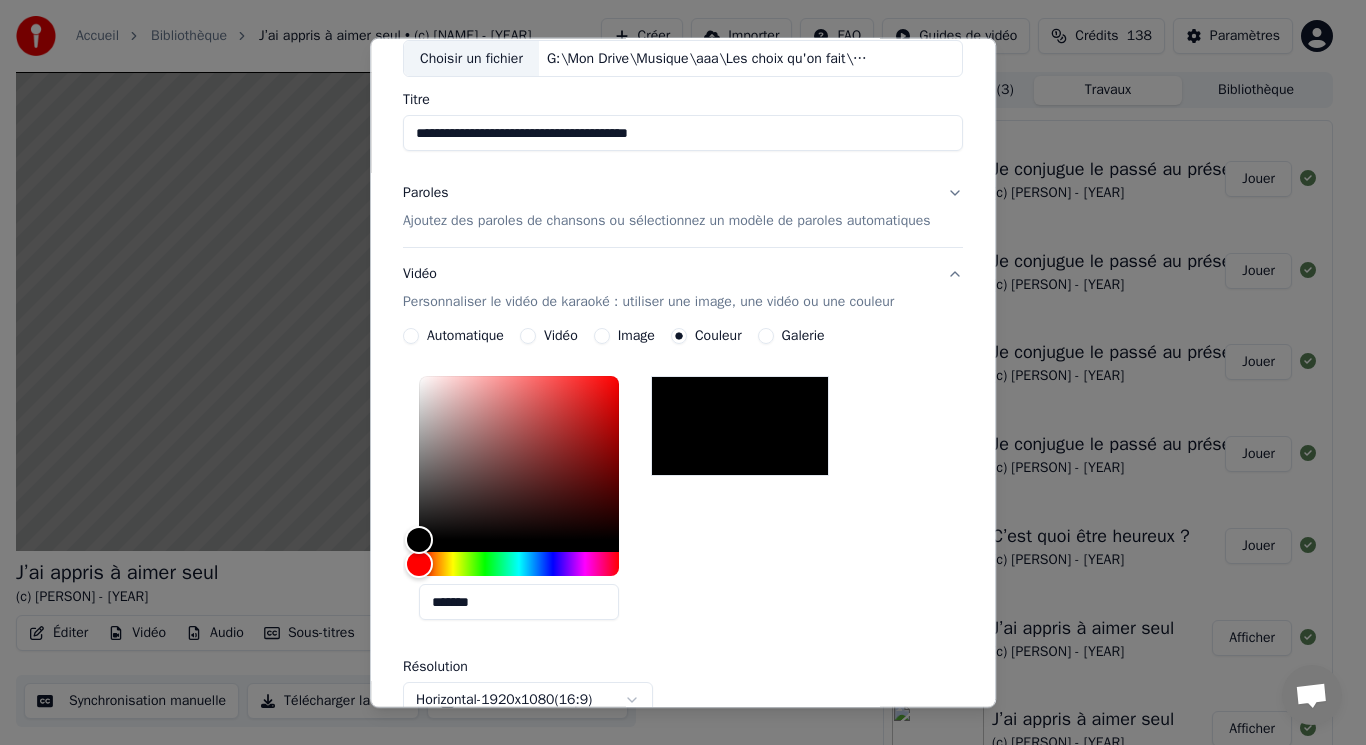 click on "Image" at bounding box center [602, 336] 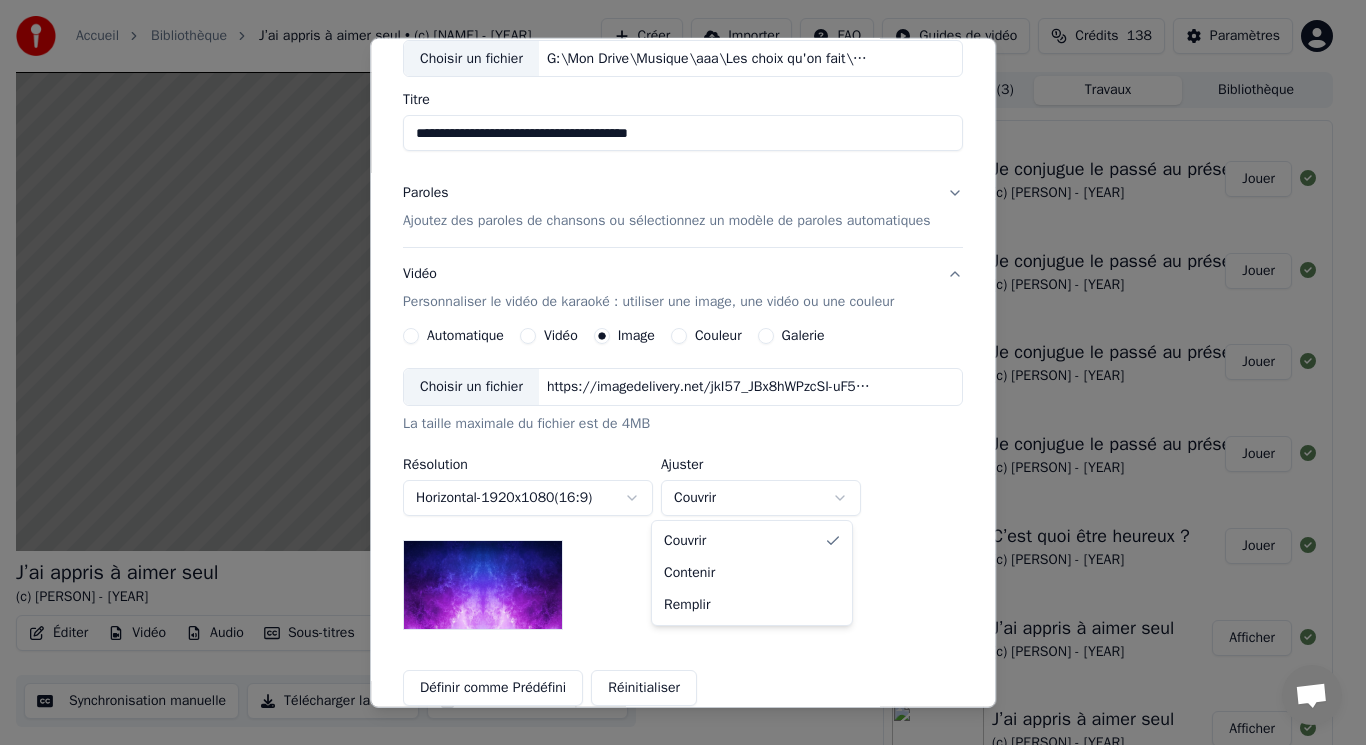 click on "Accueil Bibliothèque J’ai appris à aimer seul • (c) [NAME] - [YEAR] Créer Importer FAQ Guides de vidéo Crédits 138 Paramètres J’ai appris à aimer seul (c) [NAME] - [YEAR] BPM 182 Tonalité G# Éditer Vidéo Audio Sous-titres Télécharger Bibliothèque cloud Synchronisation manuelle Télécharger la vidéo Ouvrir l'Ecran Duplicata File d'attente ( 3 ) Travaux Bibliothèque Ajouter un logo Je conjugue le passé au présent (c) [NAME] - [YEAR] Jouer Changer le Fond Je conjugue le passé au présent (c) [NAME] - [YEAR] Jouer Changer le Fond Je conjugue le passé au présent (c) [NAME] - [YEAR] Jouer Changer le Fond Je conjugue le passé au présent (c) [NAME] - [YEAR] Jouer Ajouter un logo C’est quoi être heureux ? (c) [NAME] - [YEAR] Jouer Exporter [.mp4] J’ai appris à aimer seul (c) [NAME] - [YEAR] Afficher Exporter [.mkv] J’ai appris à aimer seul (c) [NAME] - [YEAR] Afficher Changer le Fond C’est quoi être heureux ? Jouer Jouer URL" at bounding box center [674, 372] 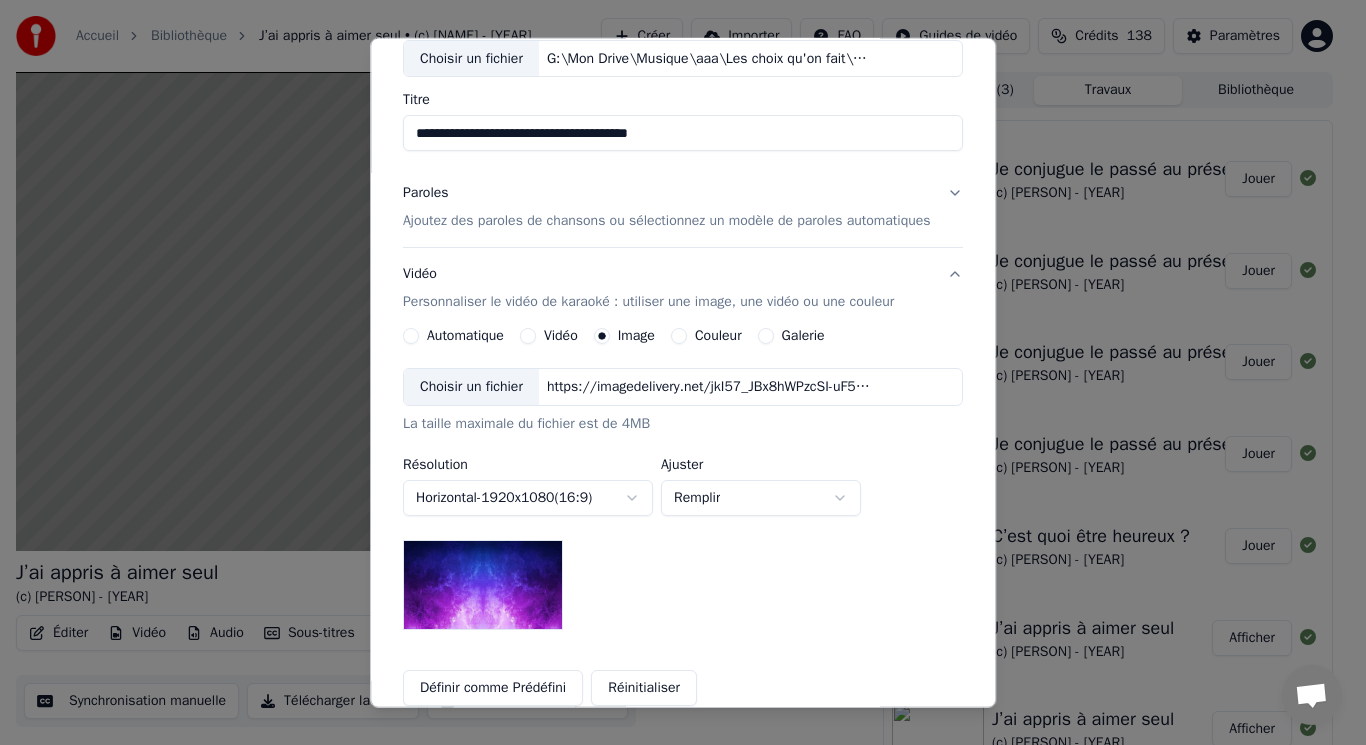 click on "Horizontal  -  1920 x 1080  ( 16 : 9 )" at bounding box center [528, 498] 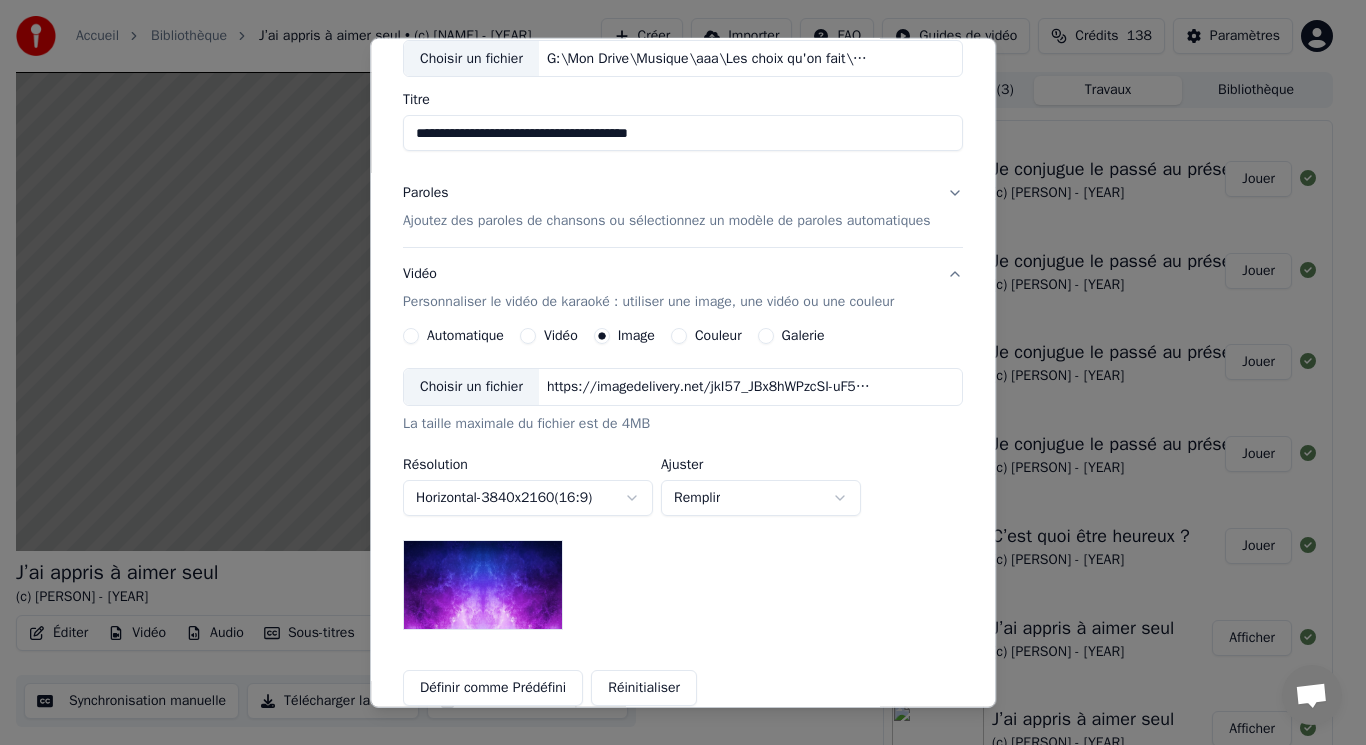 click on "Accueil Bibliothèque J’ai appris à aimer seul • (c) [NAME] - [YEAR] Créer Importer FAQ Guides de vidéo Crédits 138 Paramètres J’ai appris à aimer seul (c) [NAME] - [YEAR] BPM 182 Tonalité G# Éditer Vidéo Audio Sous-titres Télécharger Bibliothèque cloud Synchronisation manuelle Télécharger la vidéo Ouvrir l'Ecran Duplicata File d'attente ( 3 ) Travaux Bibliothèque Ajouter un logo Je conjugue le passé au présent (c) [NAME] - [YEAR] Jouer Changer le Fond Je conjugue le passé au présent (c) [NAME] - [YEAR] Jouer Changer le Fond Je conjugue le passé au présent (c) [NAME] - [YEAR] Jouer Changer le Fond Je conjugue le passé au présent (c) [NAME] - [YEAR] Jouer Ajouter un logo C’est quoi être heureux ? (c) [NAME] - [YEAR] Jouer Exporter [.mp4] J’ai appris à aimer seul (c) [NAME] - [YEAR] Afficher Exporter [.mkv] J’ai appris à aimer seul (c) [NAME] - [YEAR] Afficher Changer le Fond C’est quoi être heureux ? Jouer Jouer URL" at bounding box center [674, 372] 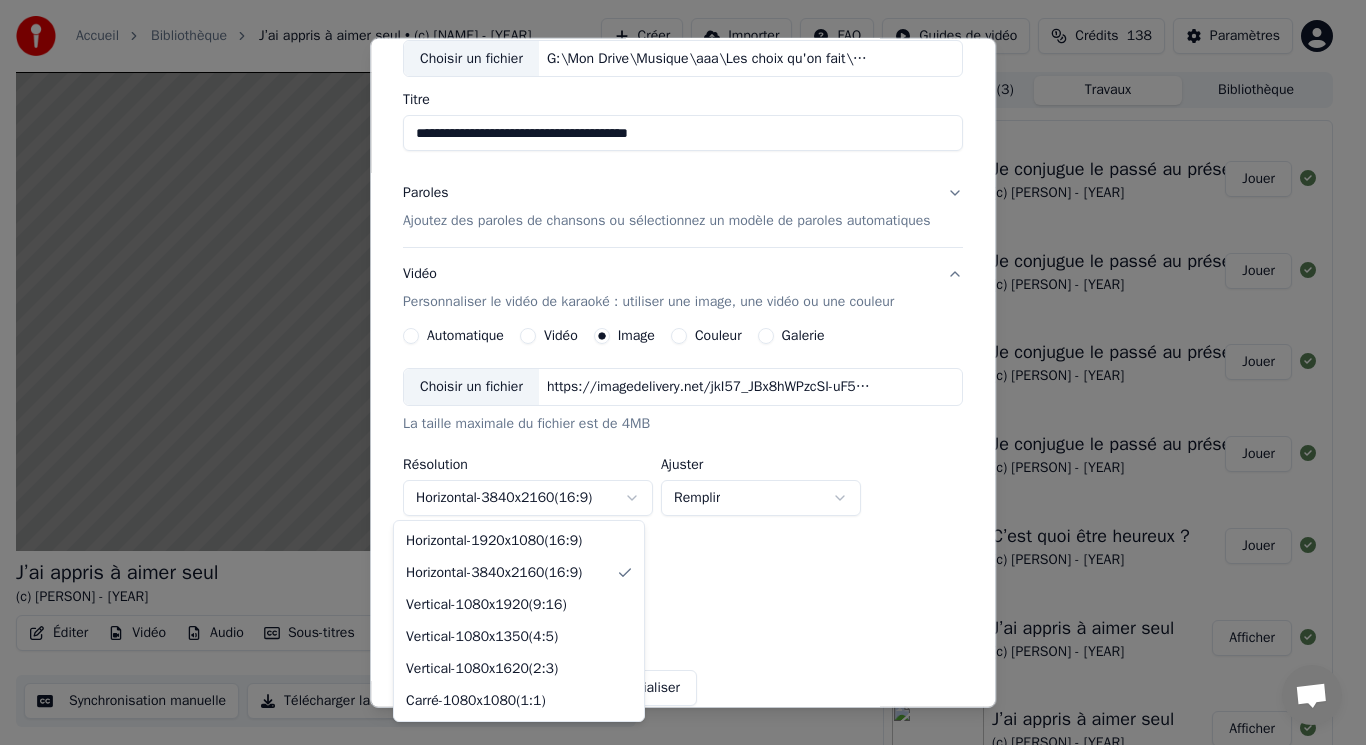 select on "*********" 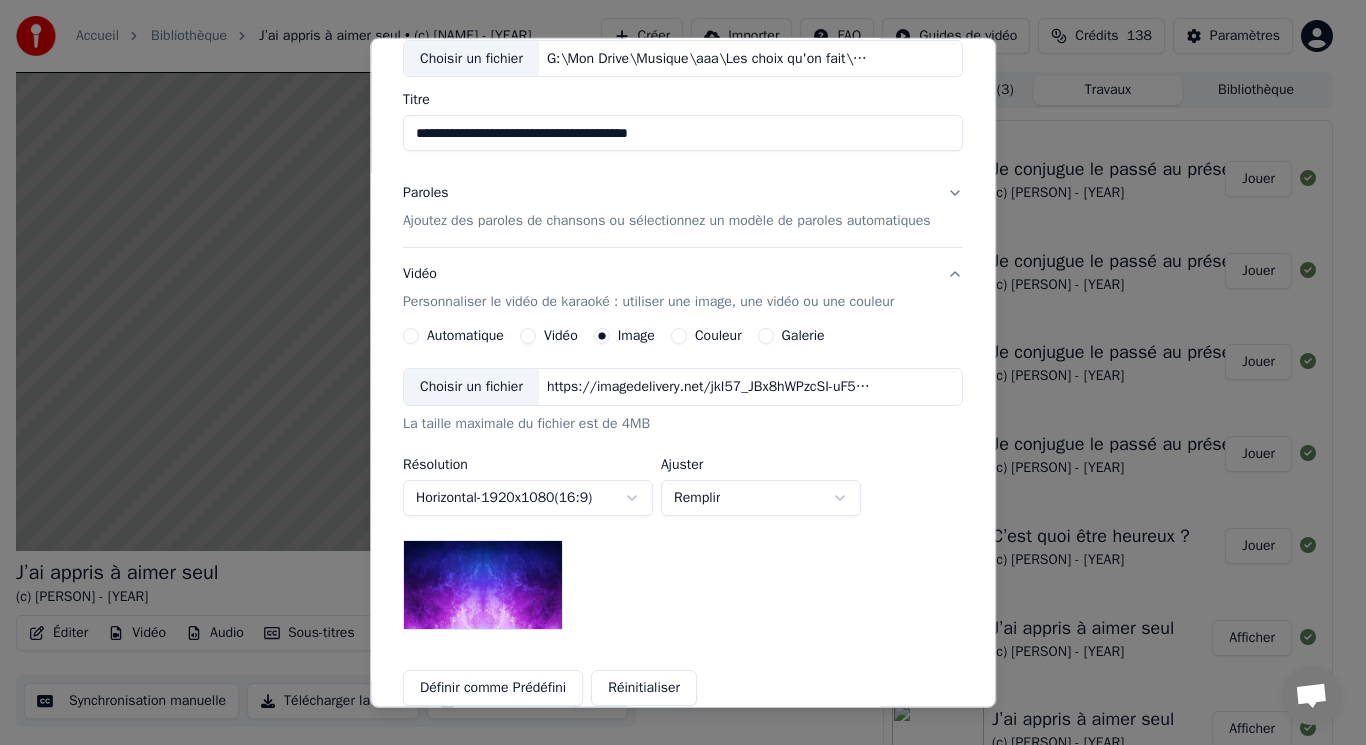click on "Accueil Bibliothèque J’ai appris à aimer seul • (c) [NAME] - [YEAR] Créer Importer FAQ Guides de vidéo Crédits 138 Paramètres J’ai appris à aimer seul (c) [NAME] - [YEAR] BPM 182 Tonalité G# Éditer Vidéo Audio Sous-titres Télécharger Bibliothèque cloud Synchronisation manuelle Télécharger la vidéo Ouvrir l'Ecran Duplicata File d'attente ( 3 ) Travaux Bibliothèque Ajouter un logo Je conjugue le passé au présent (c) [NAME] - [YEAR] Jouer Changer le Fond Je conjugue le passé au présent (c) [NAME] - [YEAR] Jouer Changer le Fond Je conjugue le passé au présent (c) [NAME] - [YEAR] Jouer Changer le Fond Je conjugue le passé au présent (c) [NAME] - [YEAR] Jouer Ajouter un logo C’est quoi être heureux ? (c) [NAME] - [YEAR] Jouer Exporter [.mp4] J’ai appris à aimer seul (c) [NAME] - [YEAR] Afficher Exporter [.mkv] J’ai appris à aimer seul (c) [NAME] - [YEAR] Afficher Changer le Fond C’est quoi être heureux ? Jouer Jouer URL" at bounding box center [674, 372] 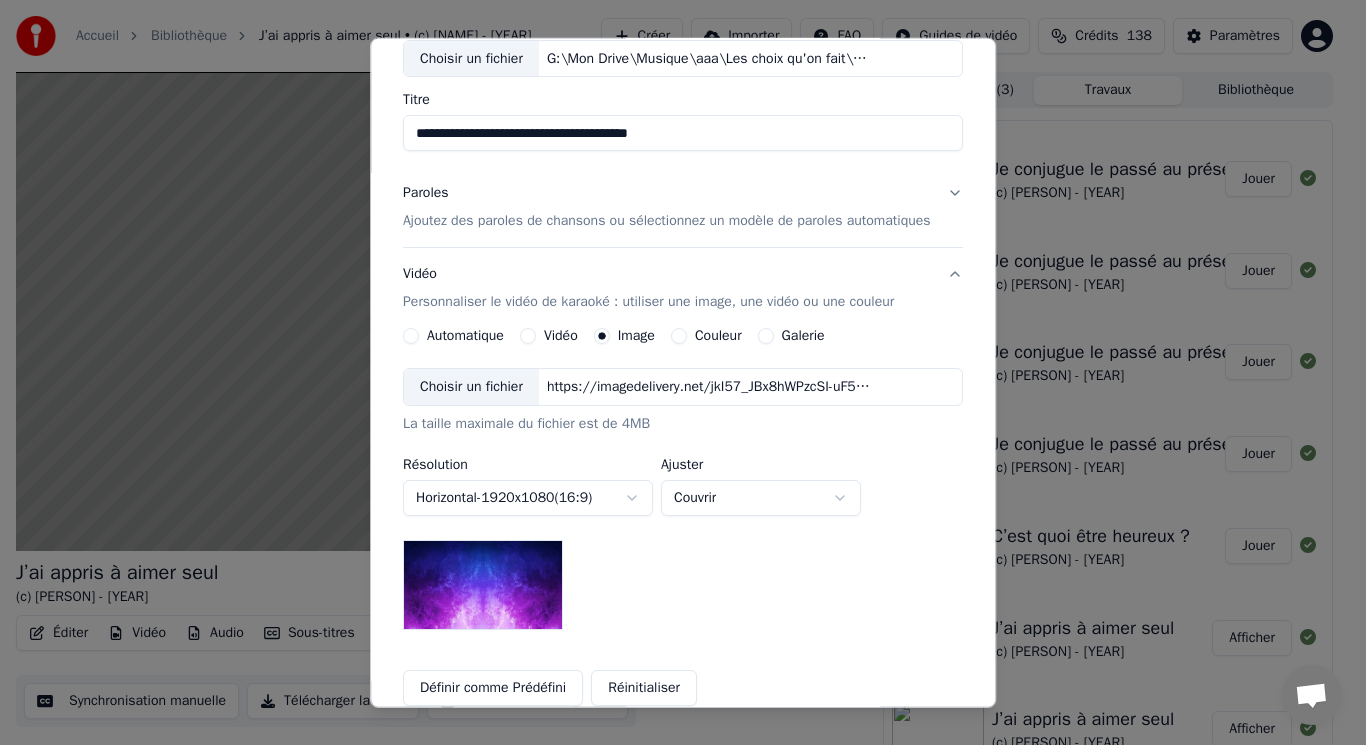 click on "Choisir un fichier" at bounding box center (471, 387) 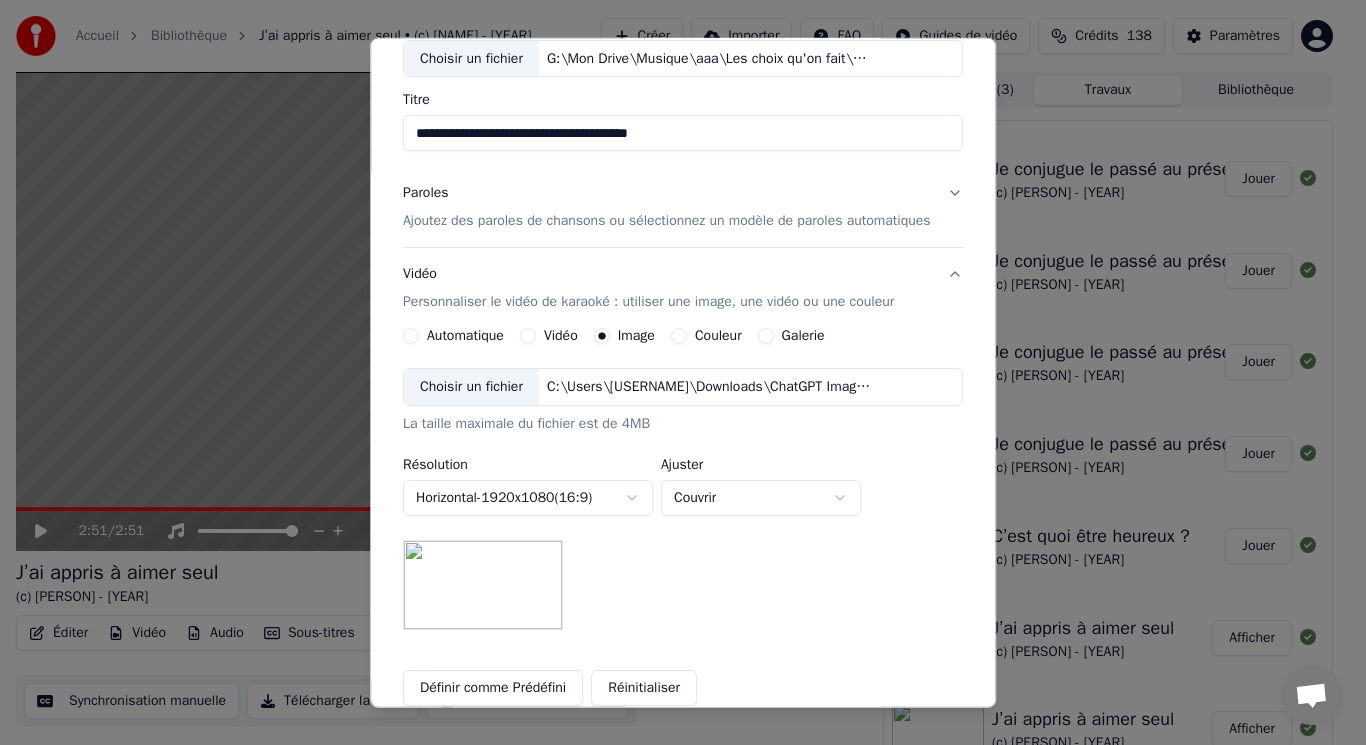 click on "Accueil Bibliothèque J’ai appris à aimer seul • (c) [NAME] - [YEAR] Créer Importer FAQ Guides de vidéo Crédits 138 Paramètres 2:51  /  2:51 J’ai appris à aimer seul (c) [NAME] - [YEAR] BPM 182 Tonalité G# Éditer Vidéo Audio Sous-titres Télécharger Bibliothèque cloud Synchronisation manuelle Télécharger la vidéo Ouvrir l'Ecran Duplicata File d'attente ( 3 ) Travaux Bibliothèque Ajouter un logo Je conjugue le passé au présent (c) [NAME] - [YEAR] Jouer Changer le Fond Je conjugue le passé au présent (c) [NAME] - [YEAR] Jouer Changer le Fond Je conjugue le passé au présent (c) [NAME] - [YEAR] Jouer Changer le Fond Je conjugue le passé au présent (c) [NAME] - [YEAR] Jouer Ajouter un logo C’est quoi être heureux ? (c) [NAME] - [YEAR] Jouer Exporter [.mp4] J’ai appris à aimer seul (c) [NAME] - [YEAR] Afficher Exporter [.mkv] J’ai appris à aimer seul (c) [NAME] - [YEAR] Afficher Changer le Fond C’est quoi être heureux ? x" at bounding box center (674, 372) 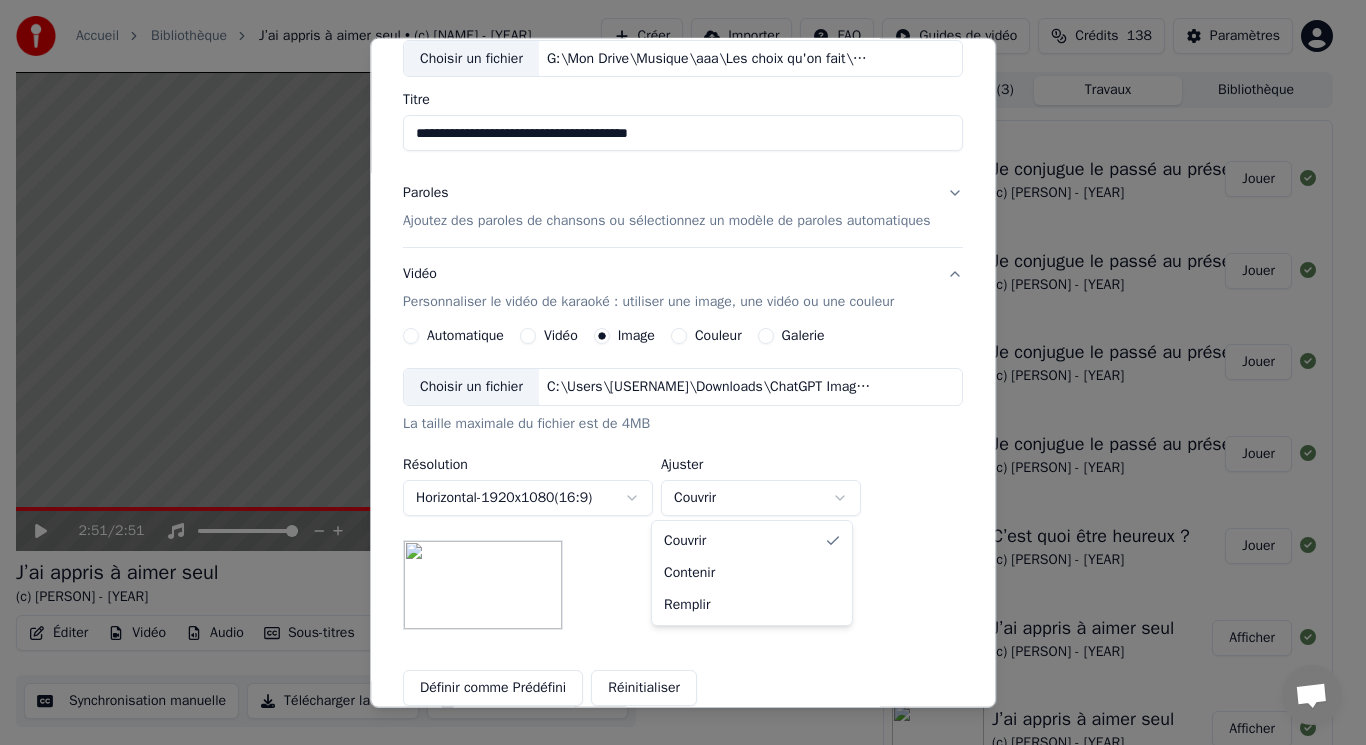 select on "****" 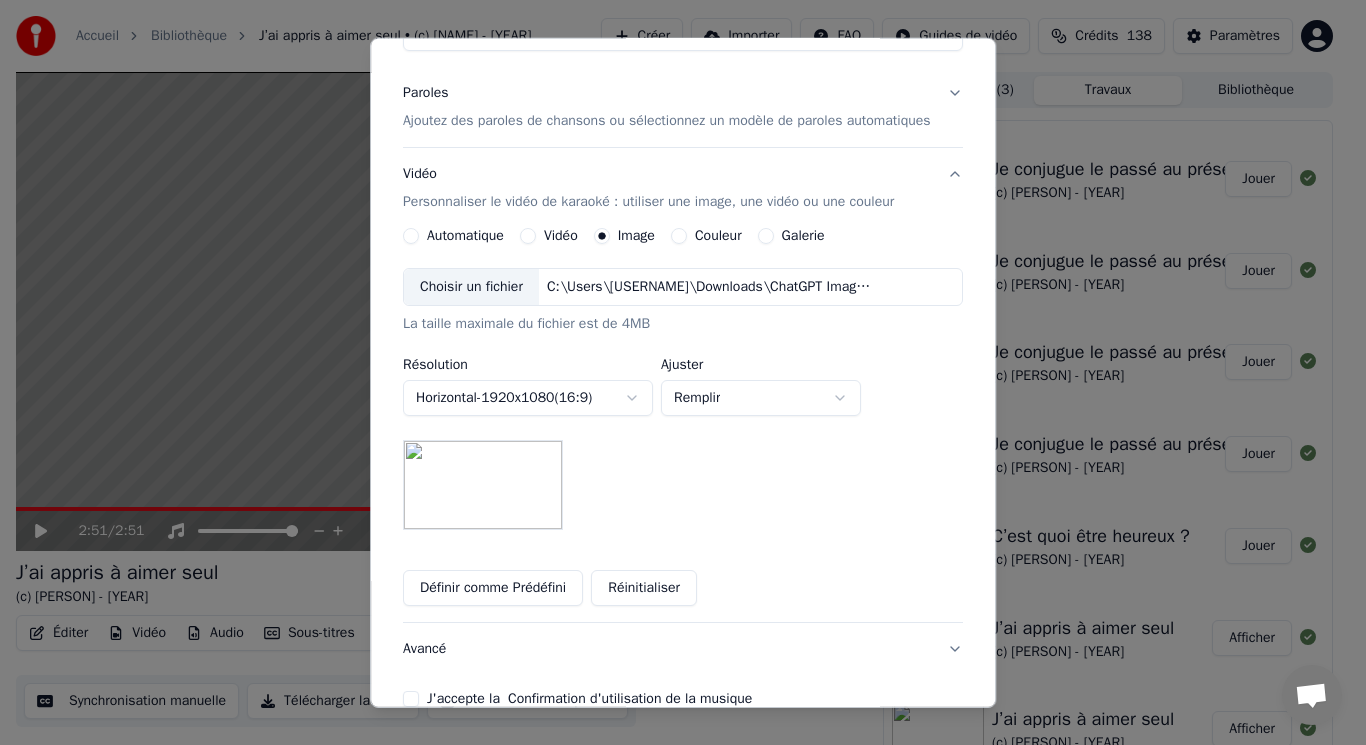 scroll, scrollTop: 321, scrollLeft: 0, axis: vertical 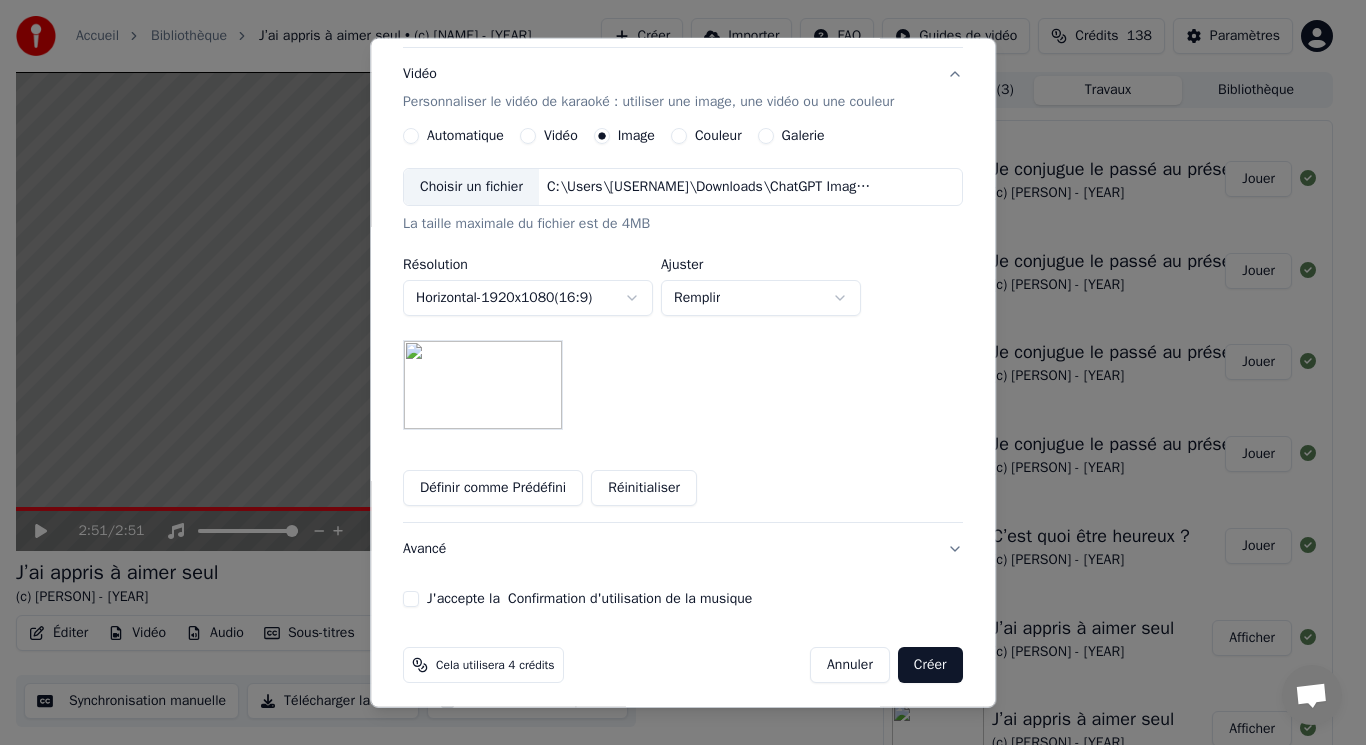 click on "Avancé" at bounding box center [683, 549] 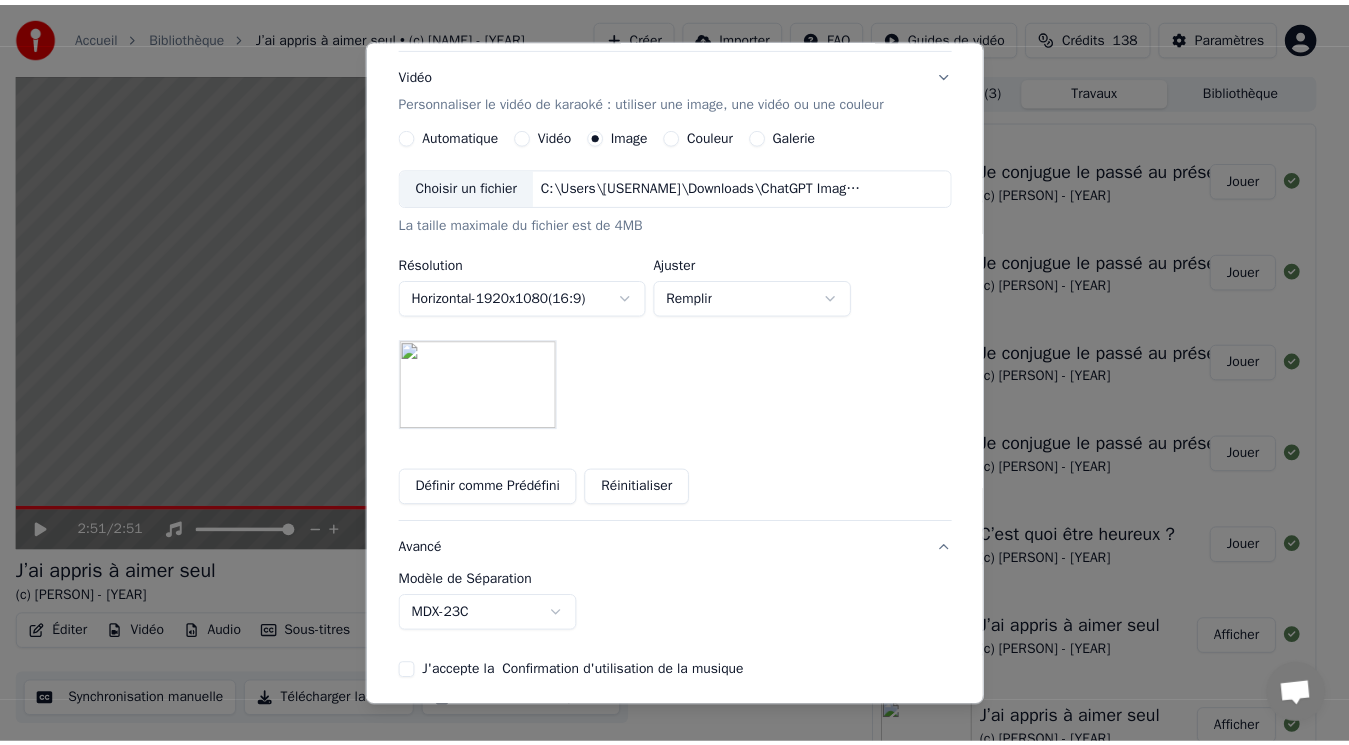 scroll, scrollTop: 9, scrollLeft: 0, axis: vertical 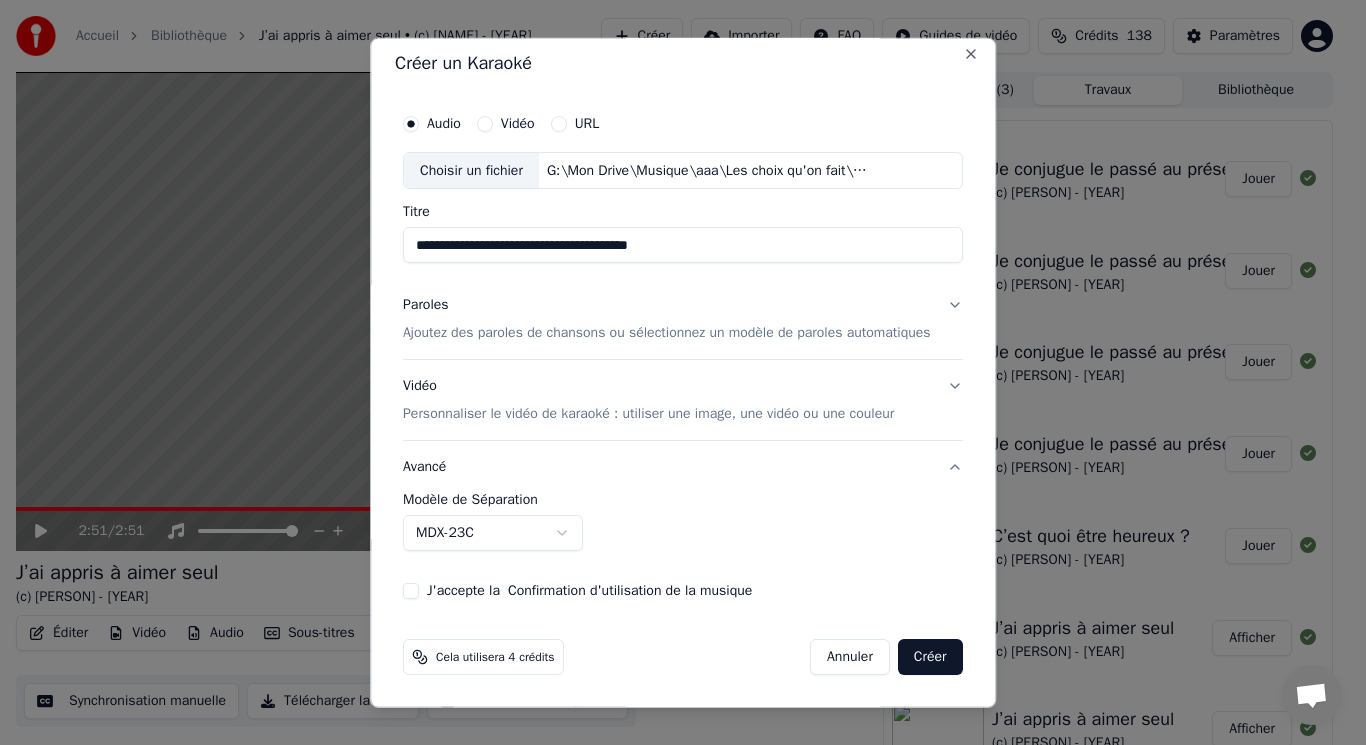 click on "J'accepte la   Confirmation d'utilisation de la musique" at bounding box center (411, 591) 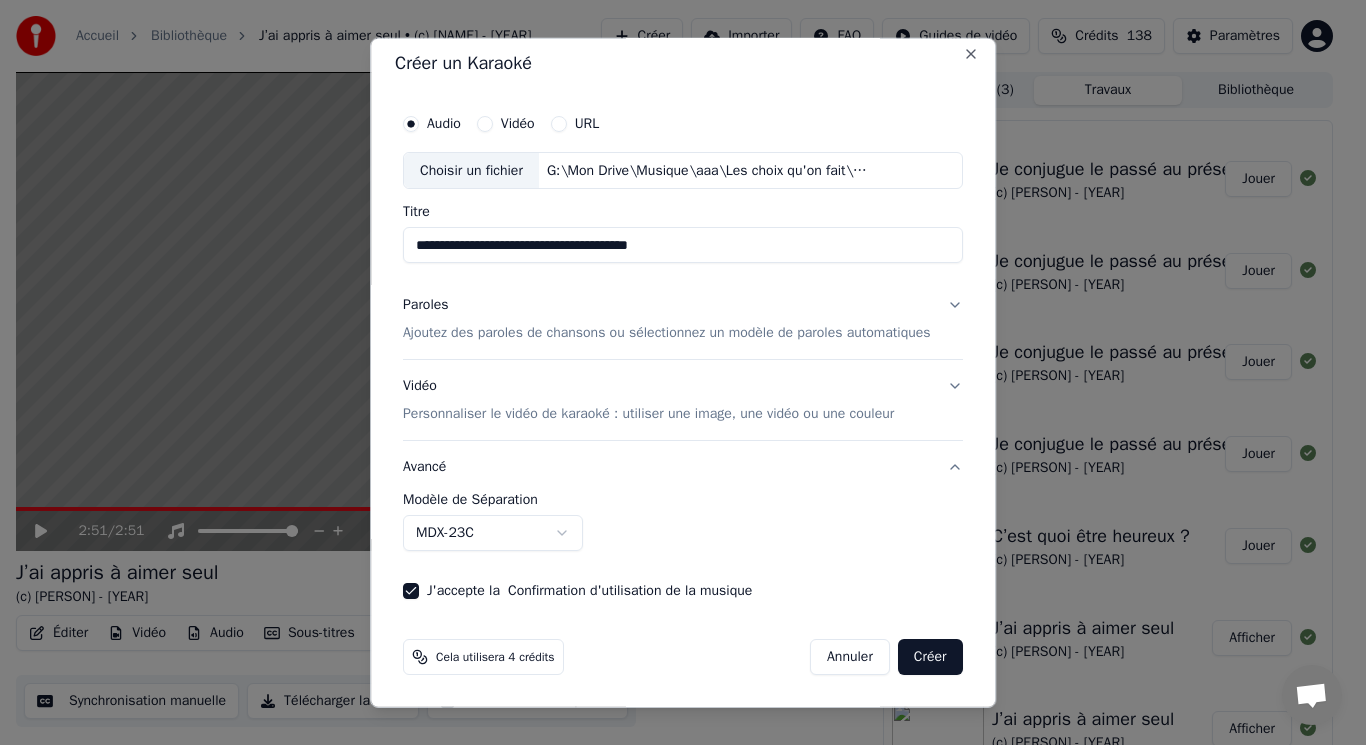 click on "Créer" at bounding box center (930, 657) 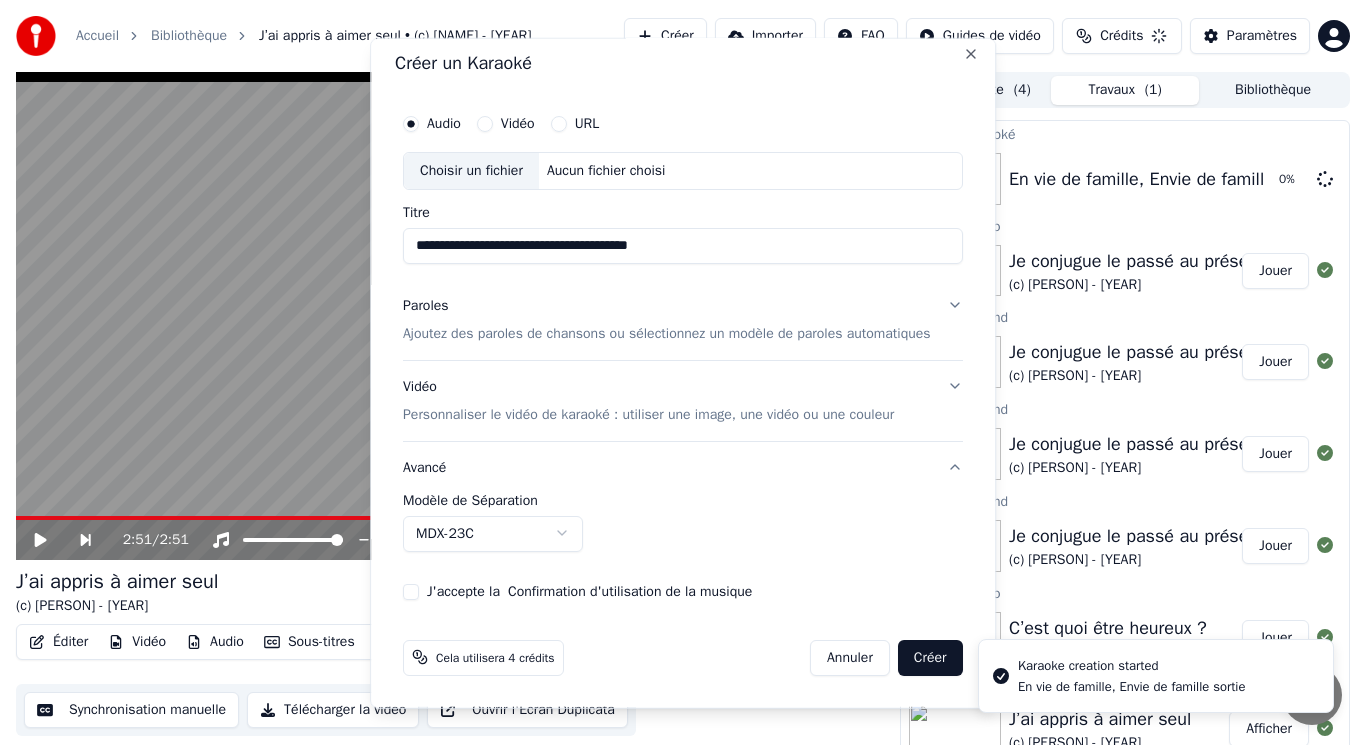 type 